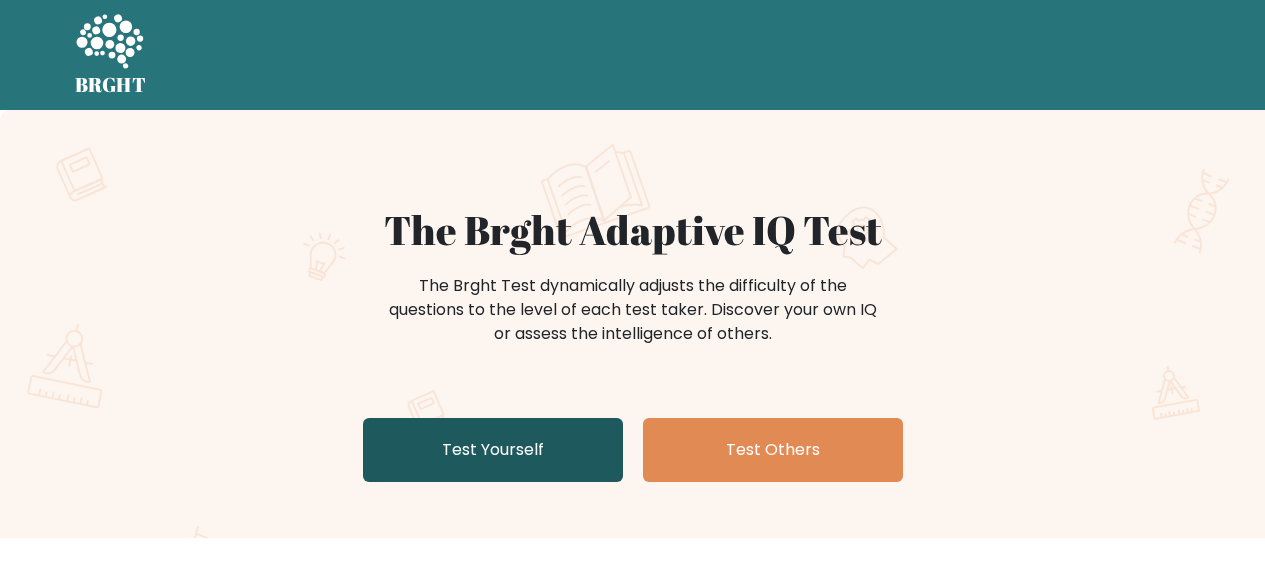 scroll, scrollTop: 0, scrollLeft: 0, axis: both 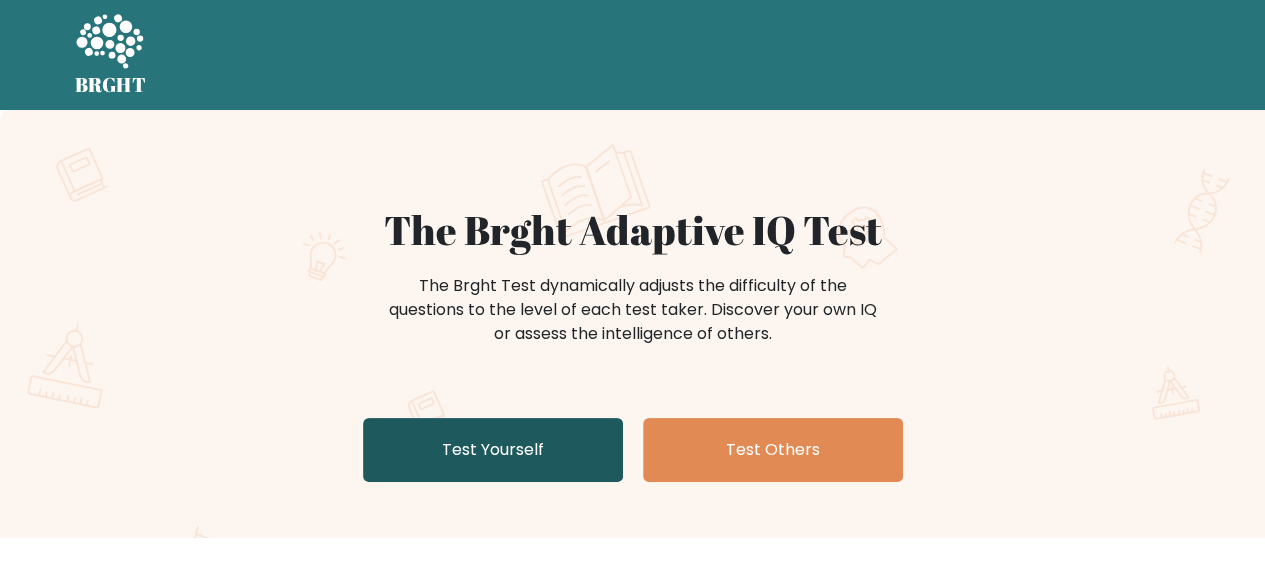 click on "Test Yourself" at bounding box center [493, 450] 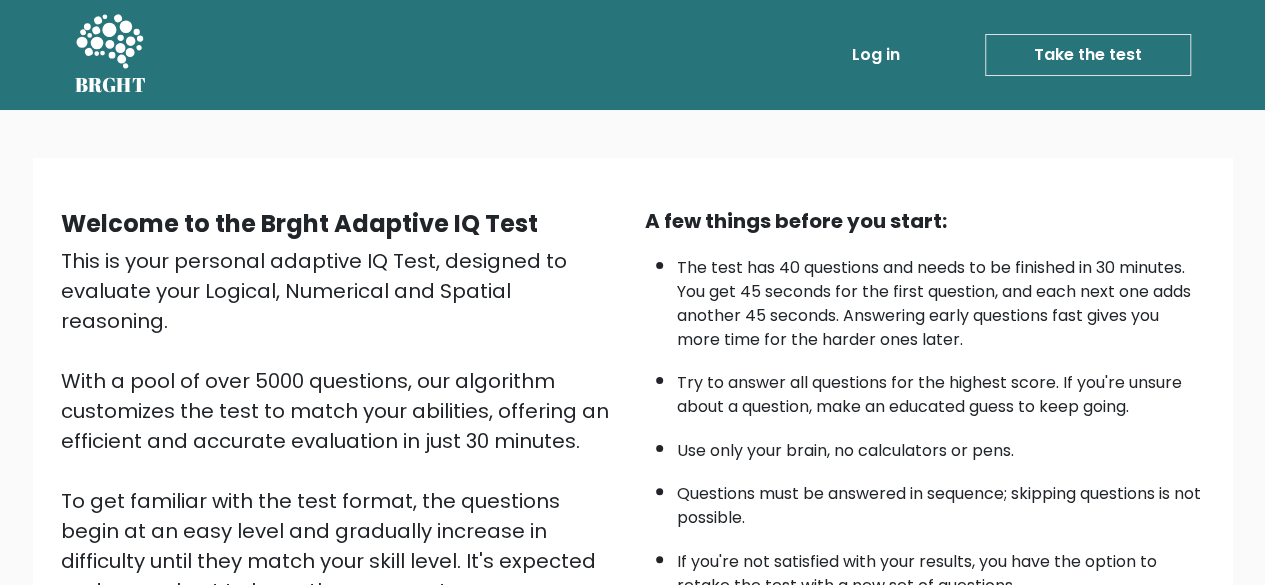 scroll, scrollTop: 330, scrollLeft: 0, axis: vertical 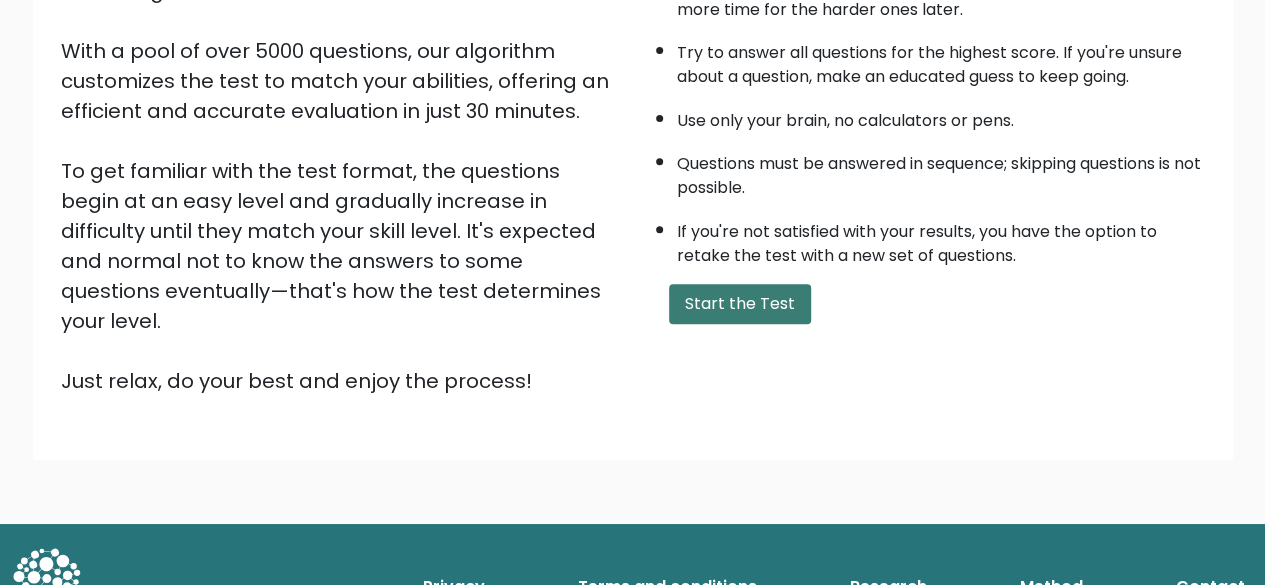 click on "Start the Test" at bounding box center (740, 304) 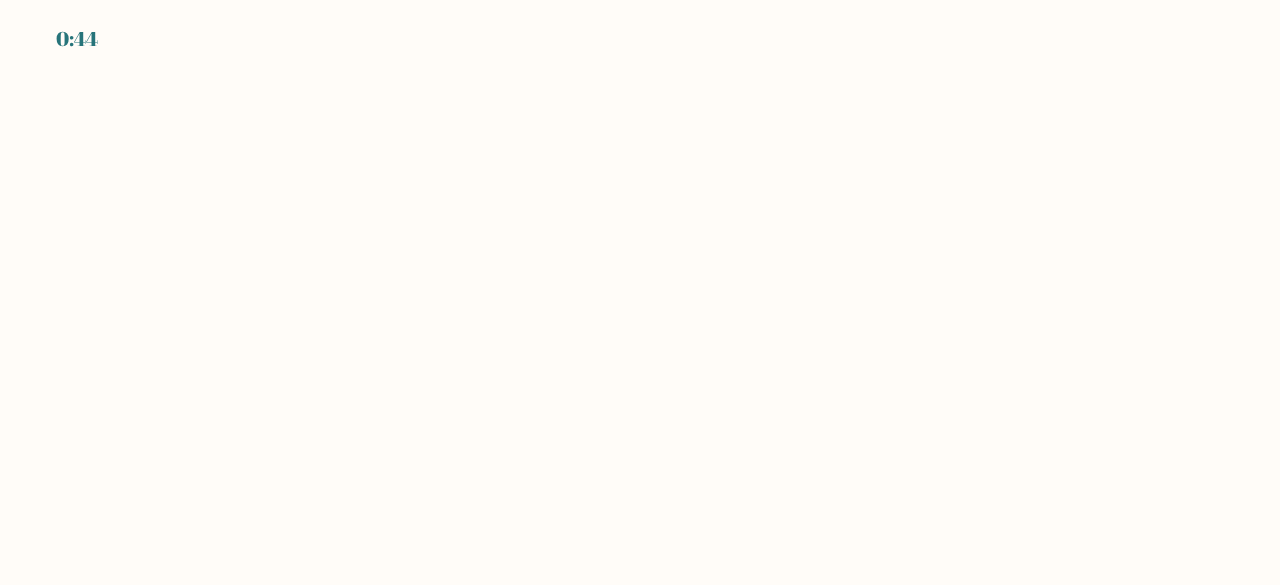 scroll, scrollTop: 0, scrollLeft: 0, axis: both 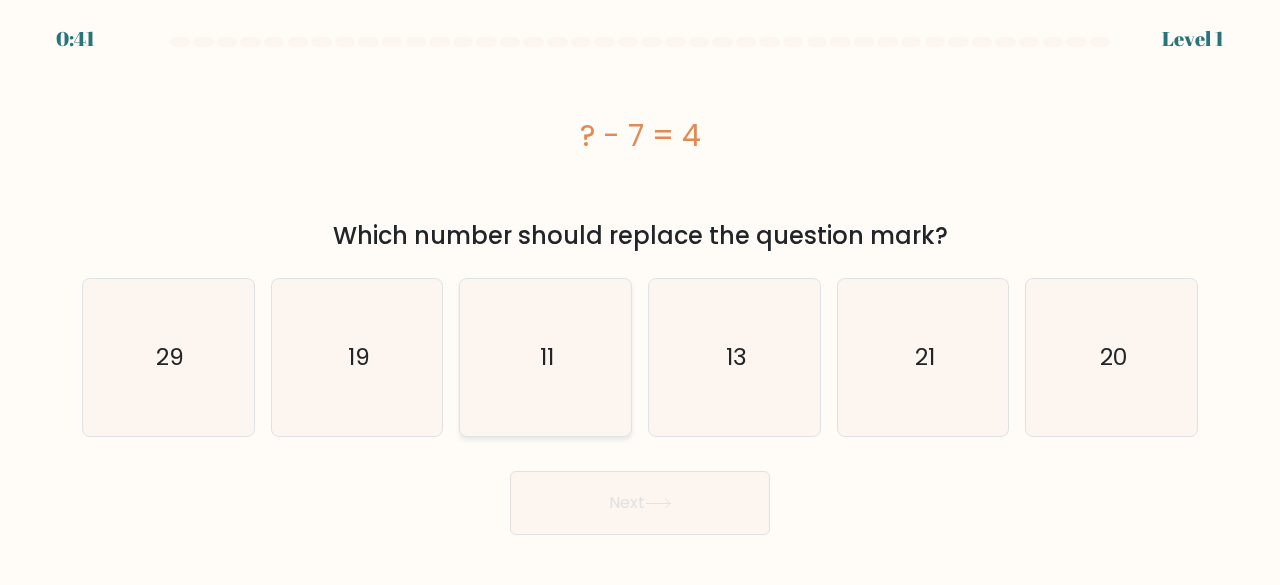 click on "11" 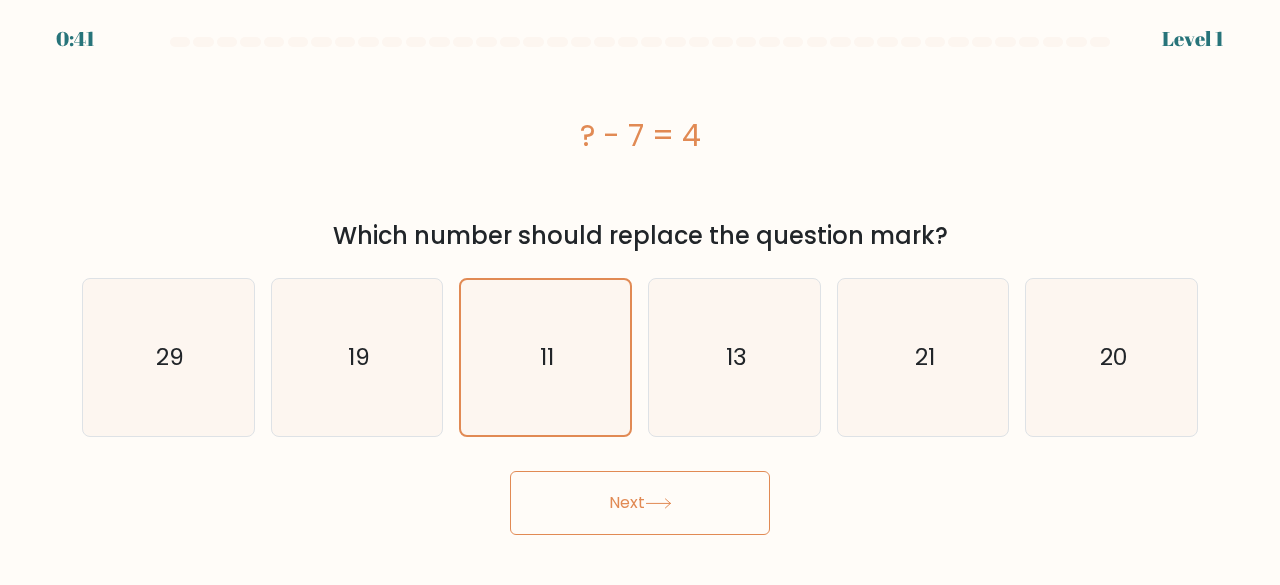 click on "Next" at bounding box center (640, 503) 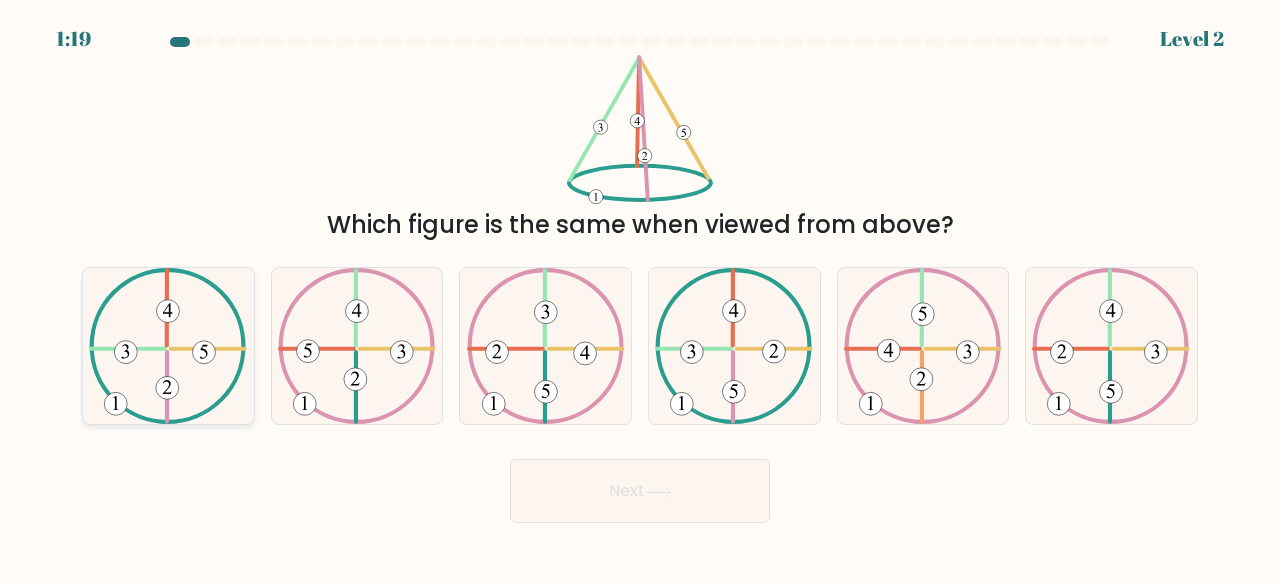 click 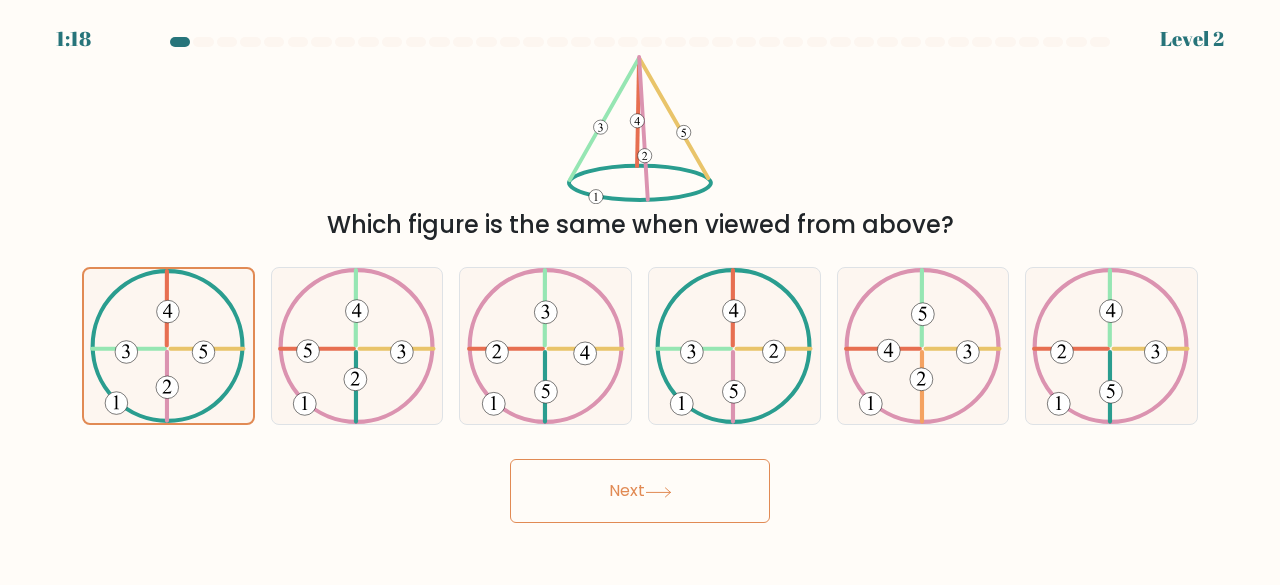 click 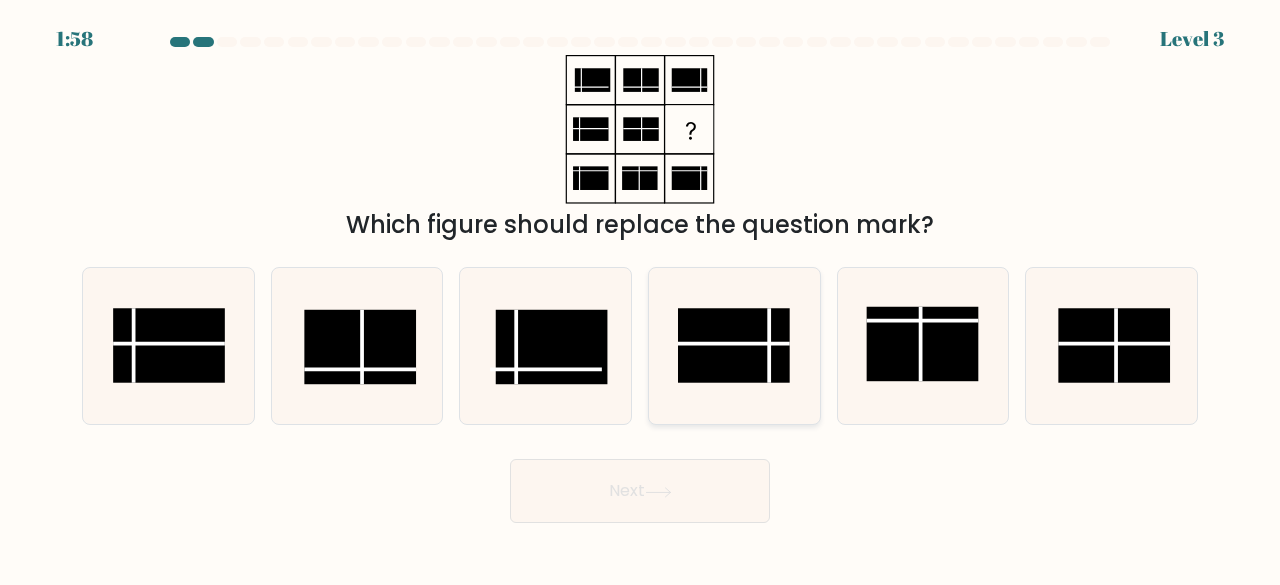 click 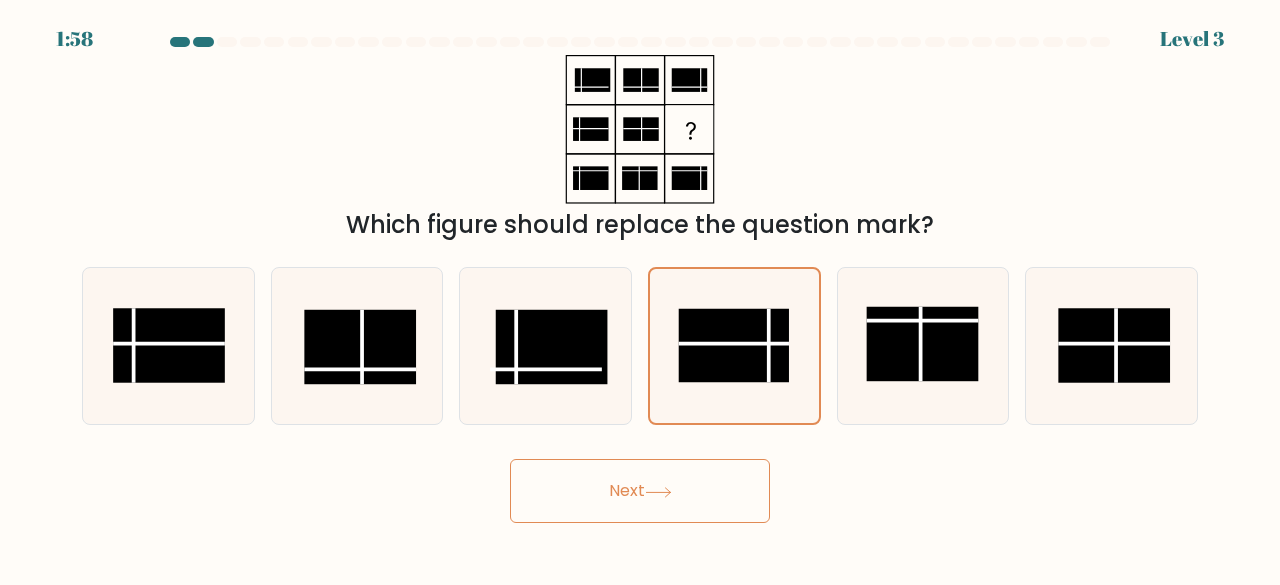 click on "Next" at bounding box center (640, 491) 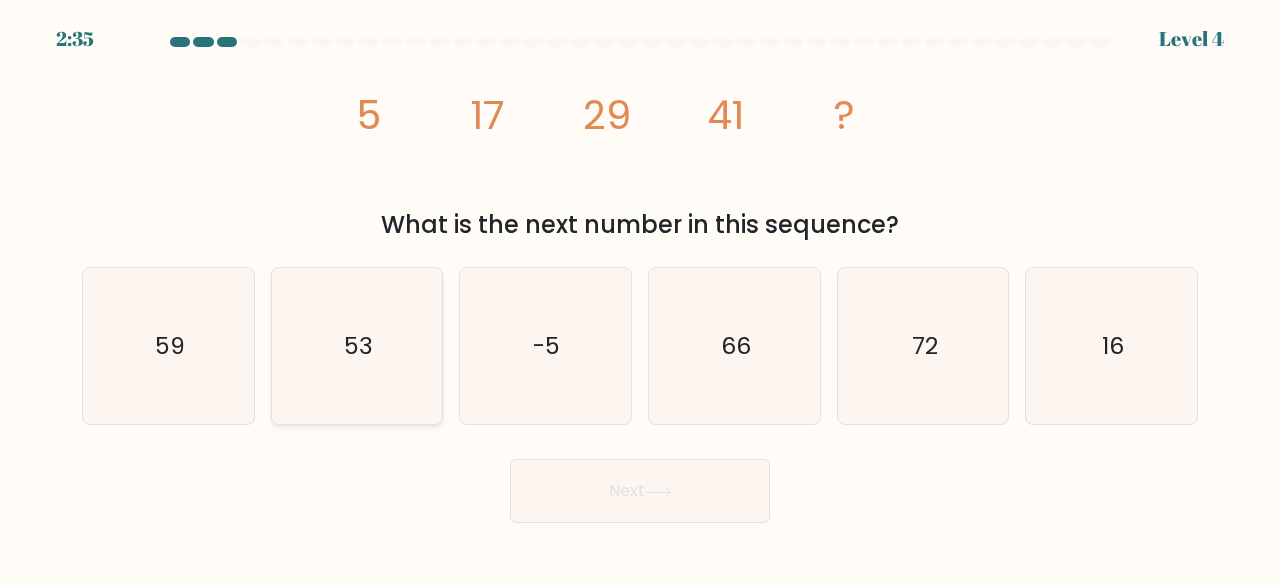 click on "53" 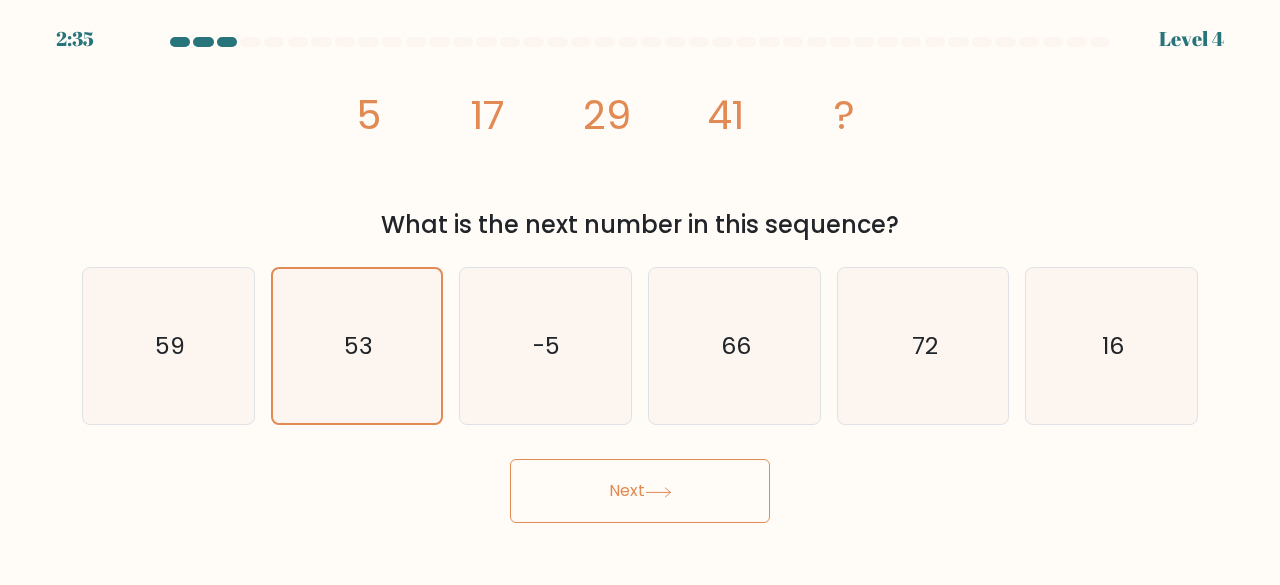 click on "Next" at bounding box center (640, 491) 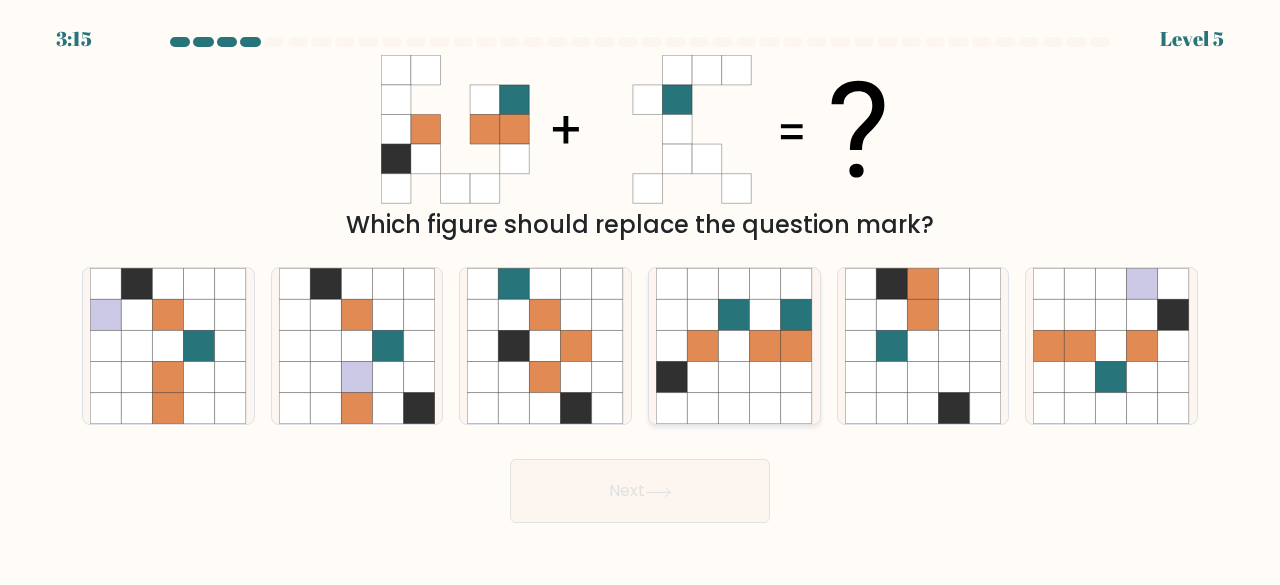 click 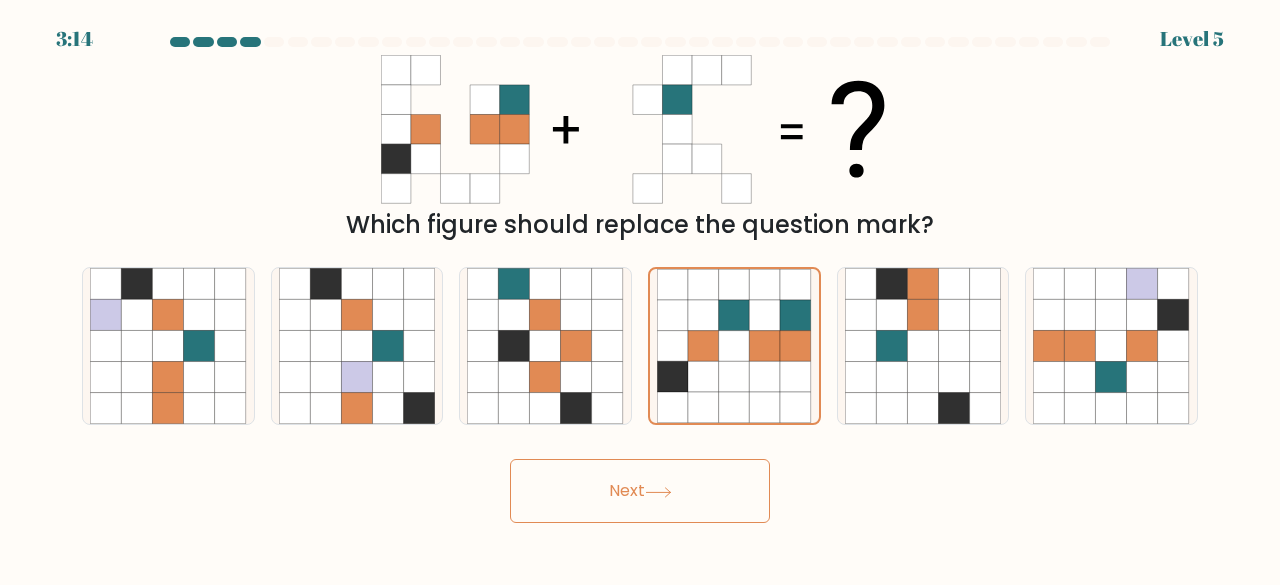 click on "Next" at bounding box center [640, 491] 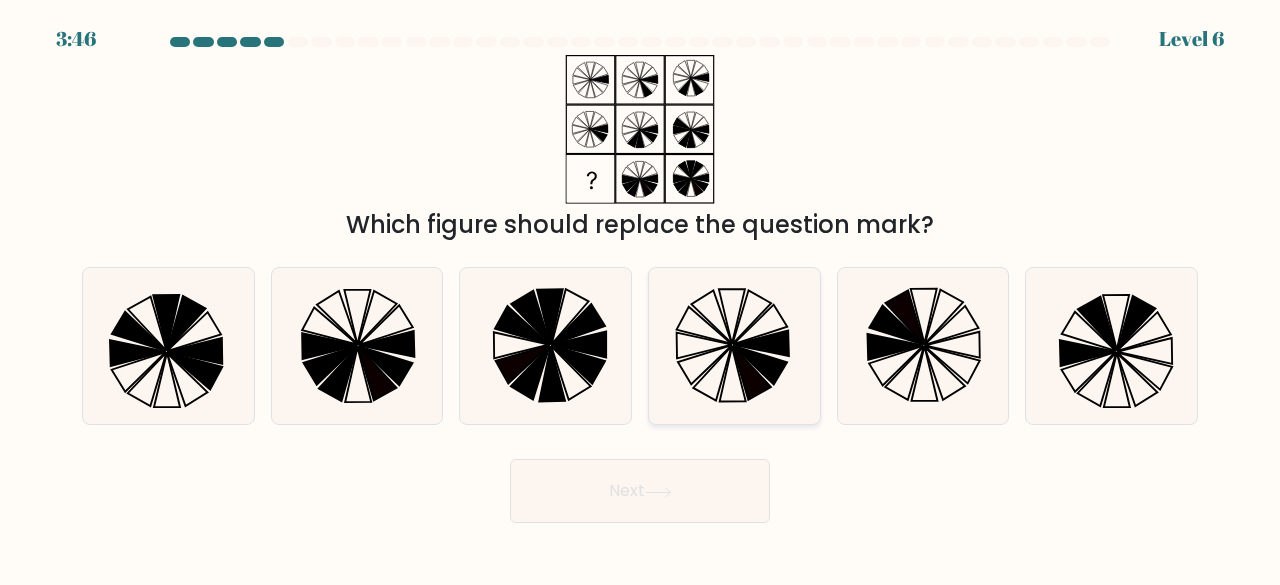 click 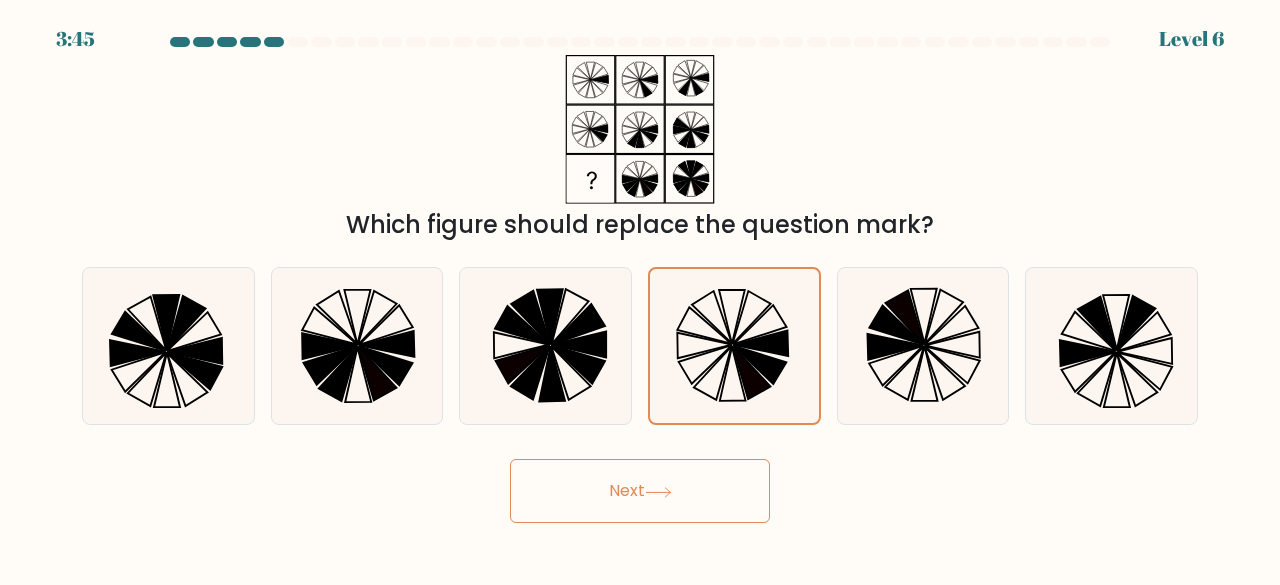 click on "Next" at bounding box center (640, 491) 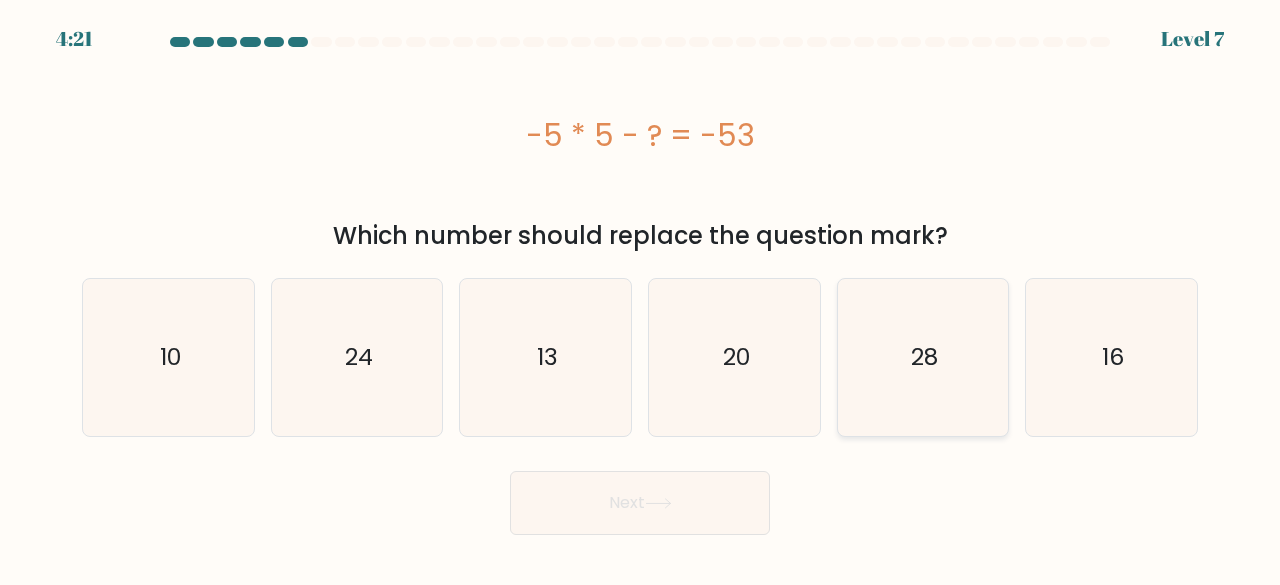 click on "28" 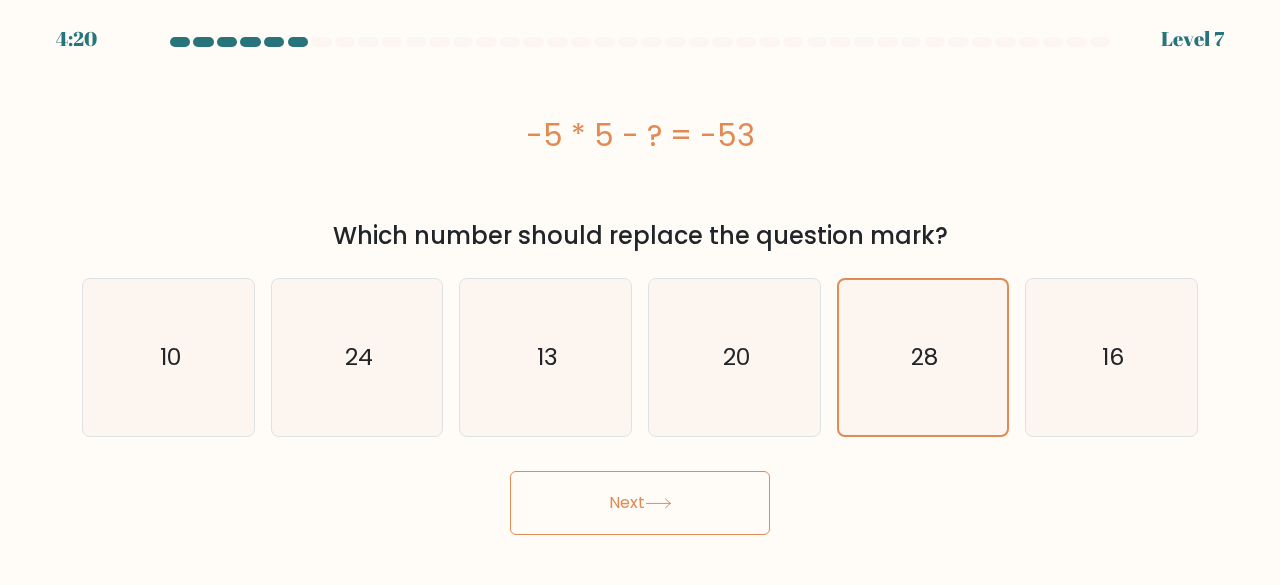 click on "Next" at bounding box center [640, 503] 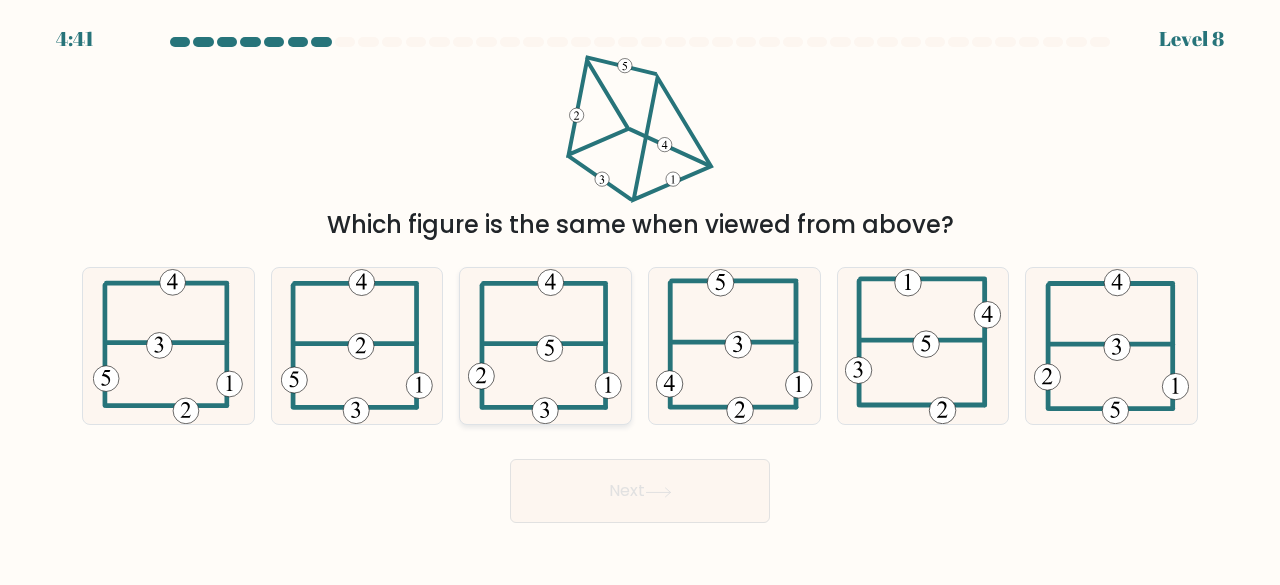 click 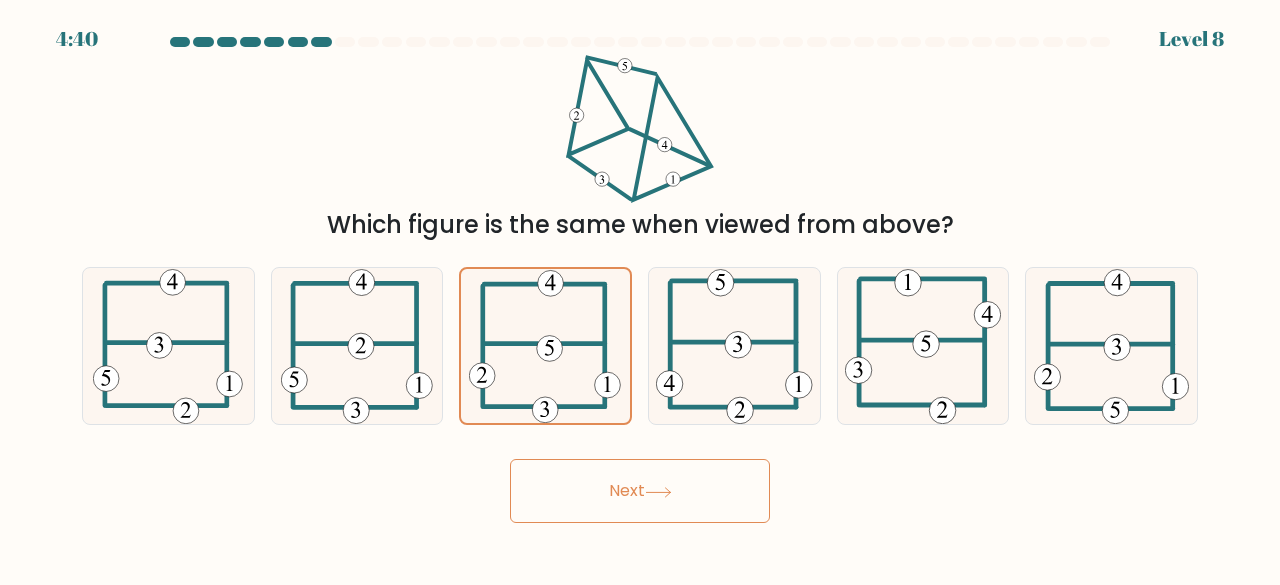 click on "Next" at bounding box center [640, 491] 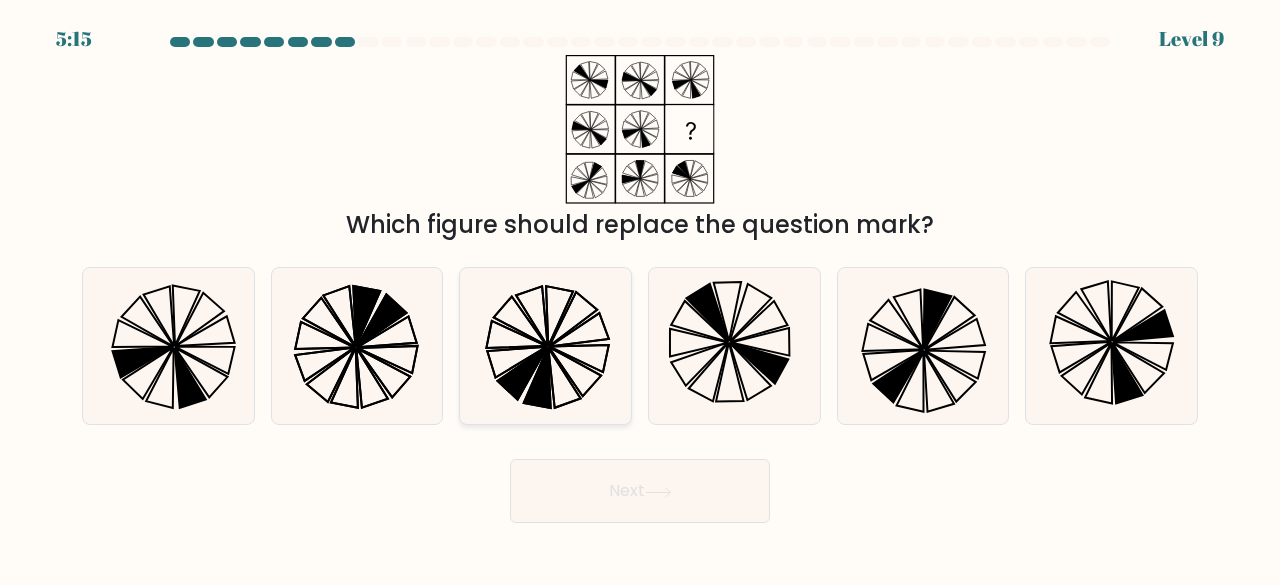 click 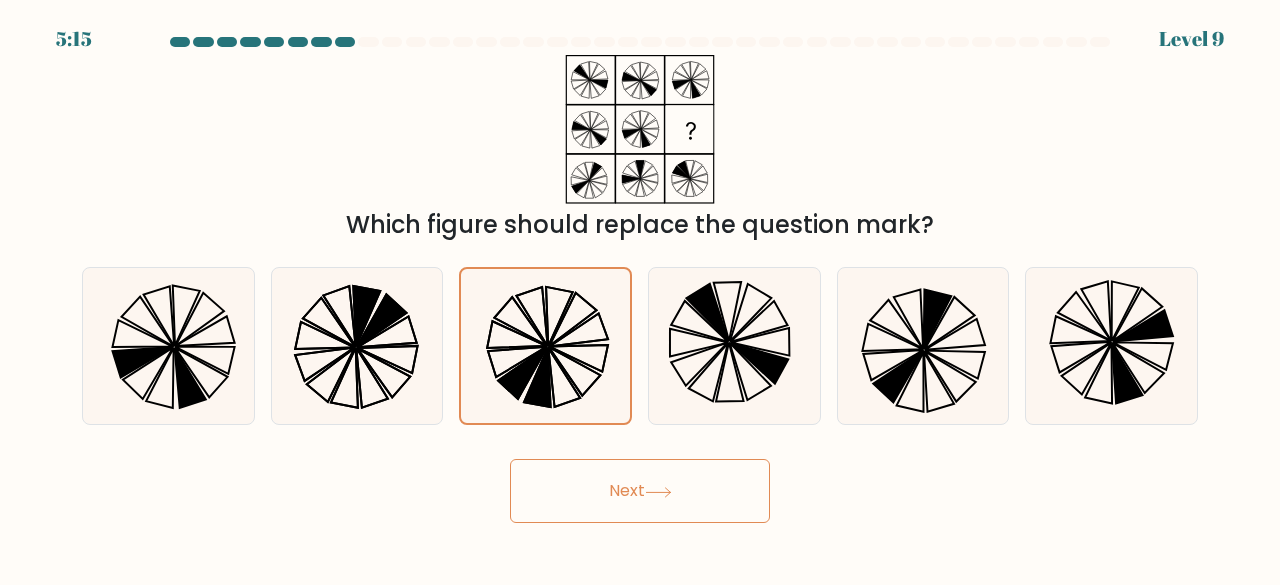 click on "Next" at bounding box center [640, 491] 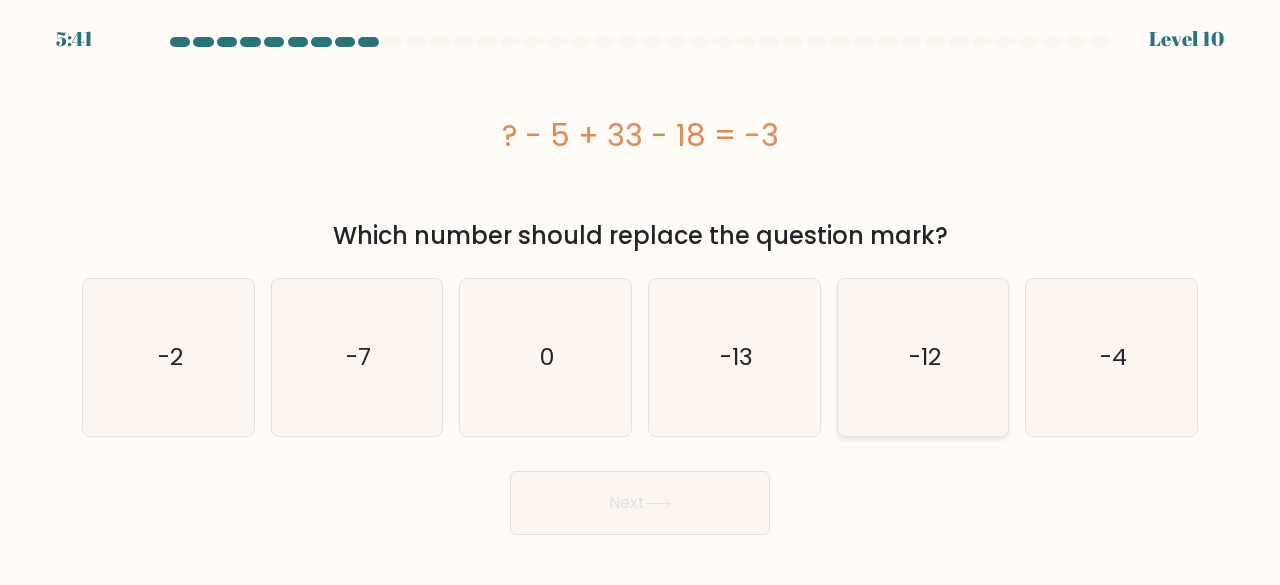 click on "-12" 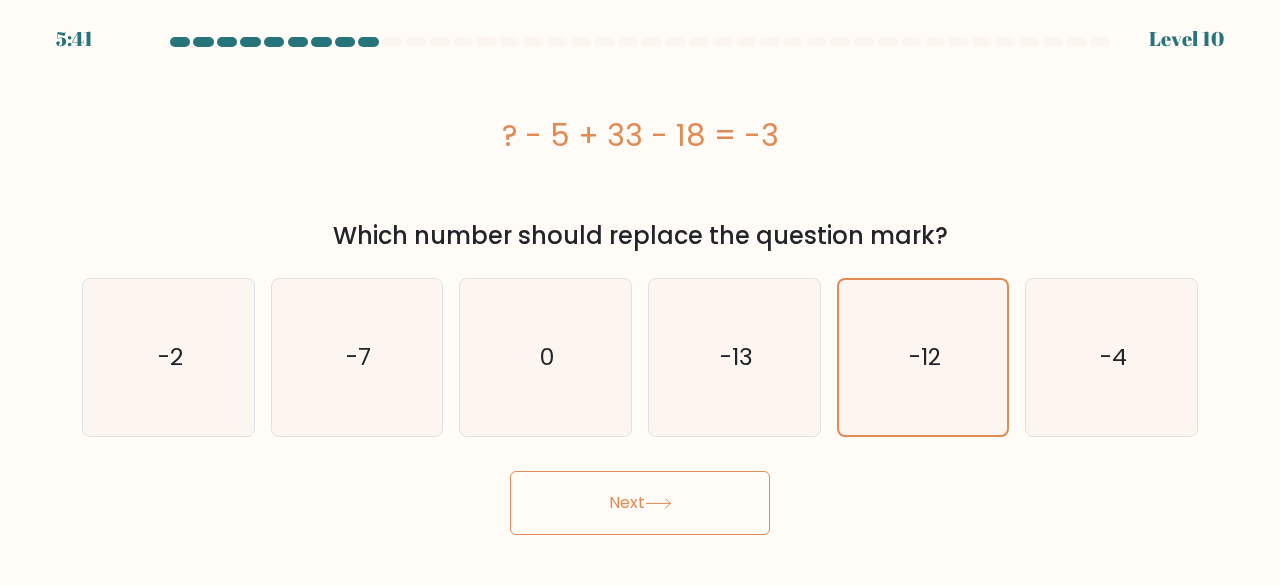 click on "Next" at bounding box center [640, 503] 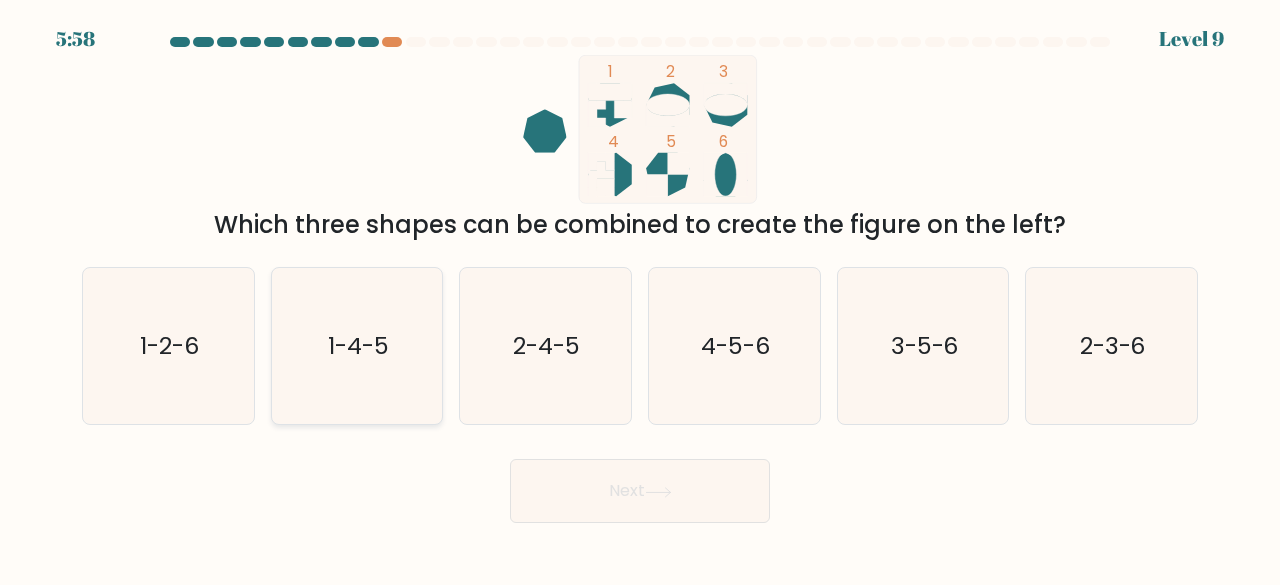 click on "1-4-5" 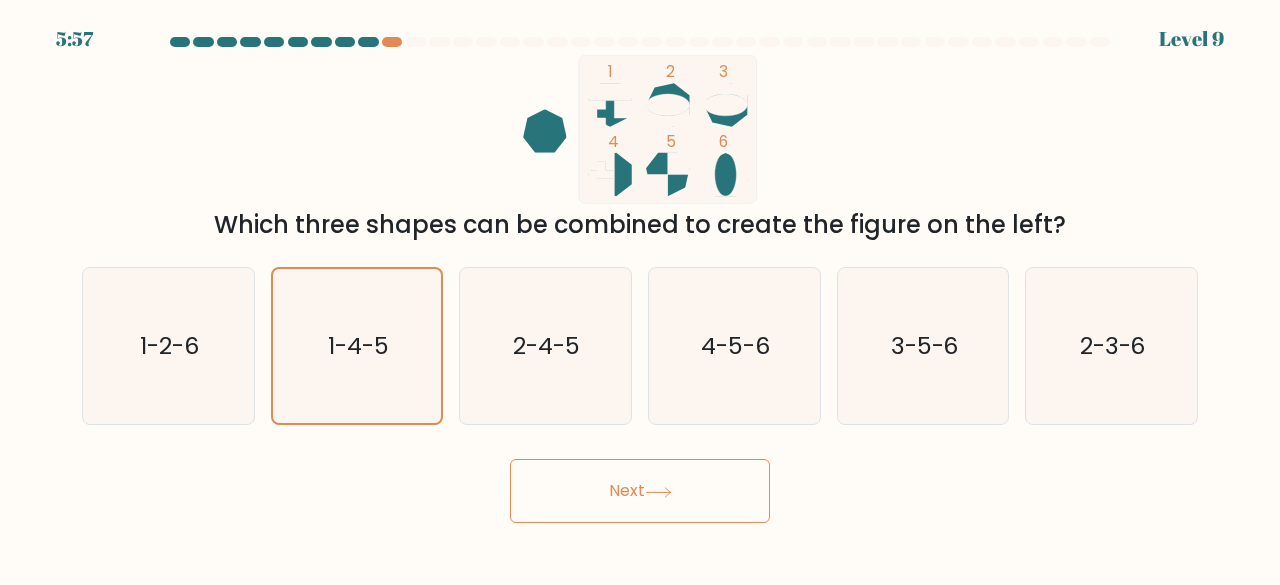 click on "Next" at bounding box center [640, 491] 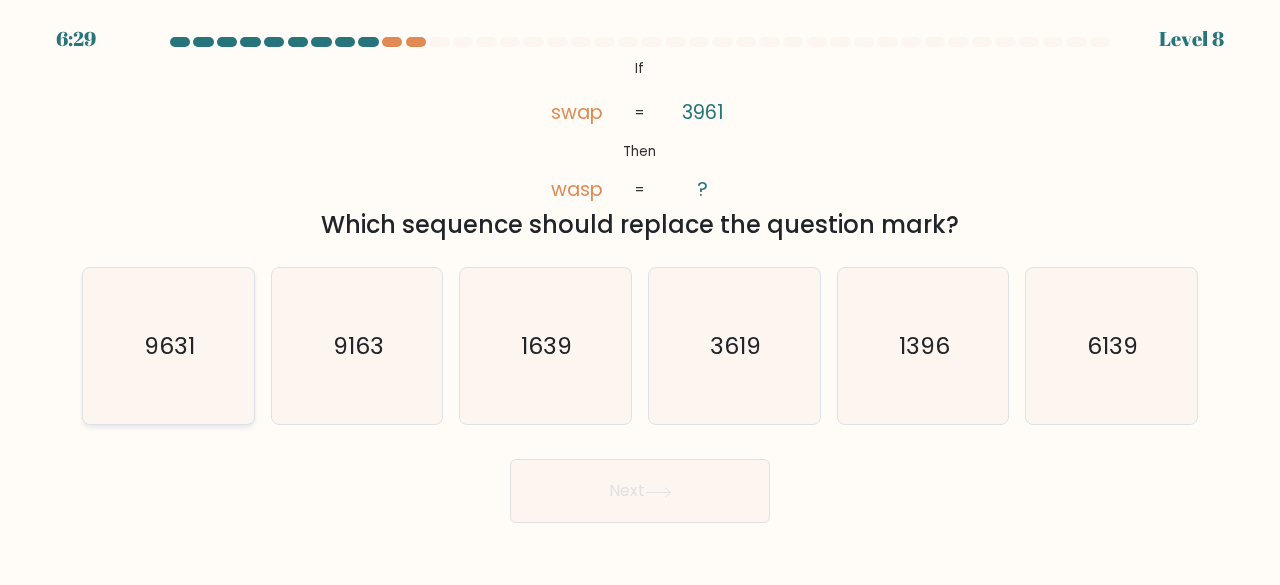 click on "9631" 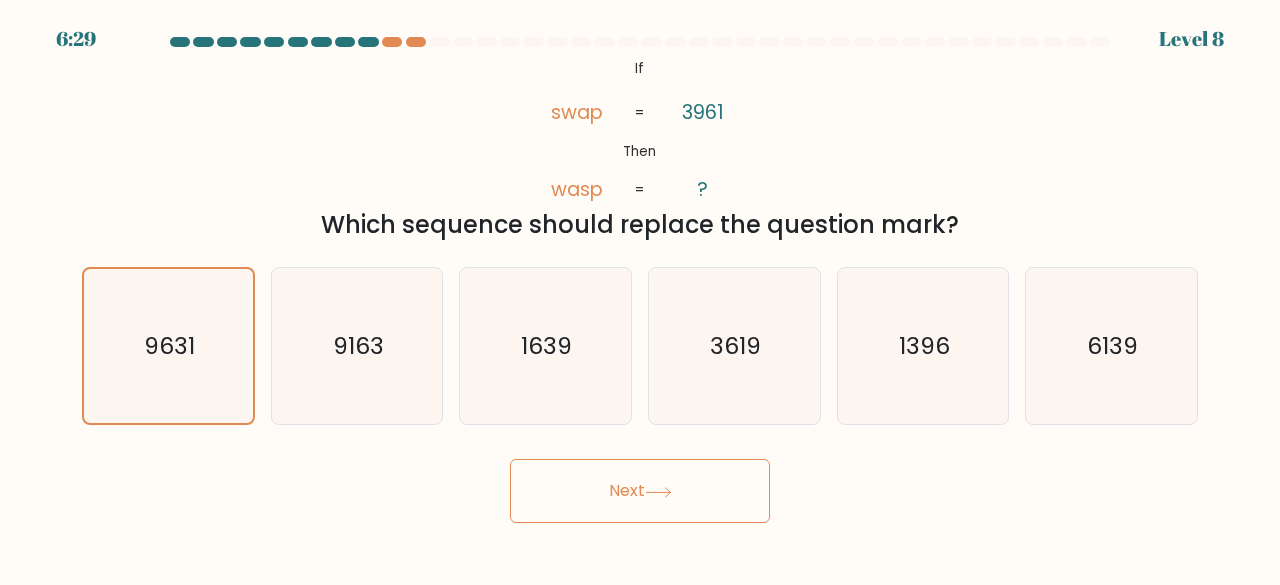 click on "Next" at bounding box center (640, 491) 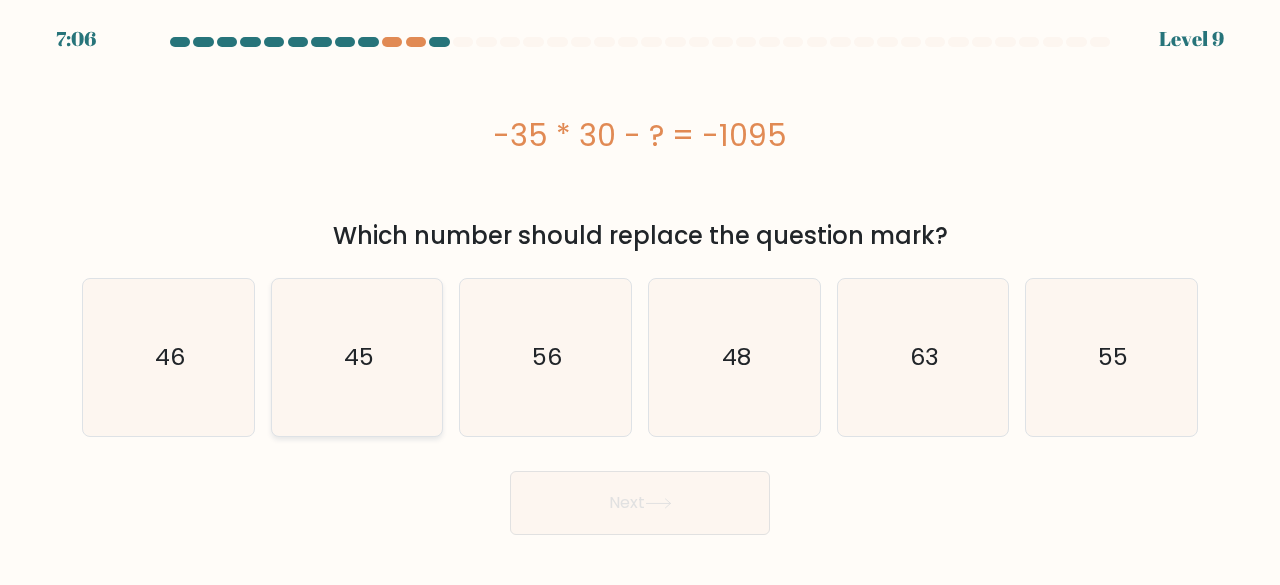 click on "45" 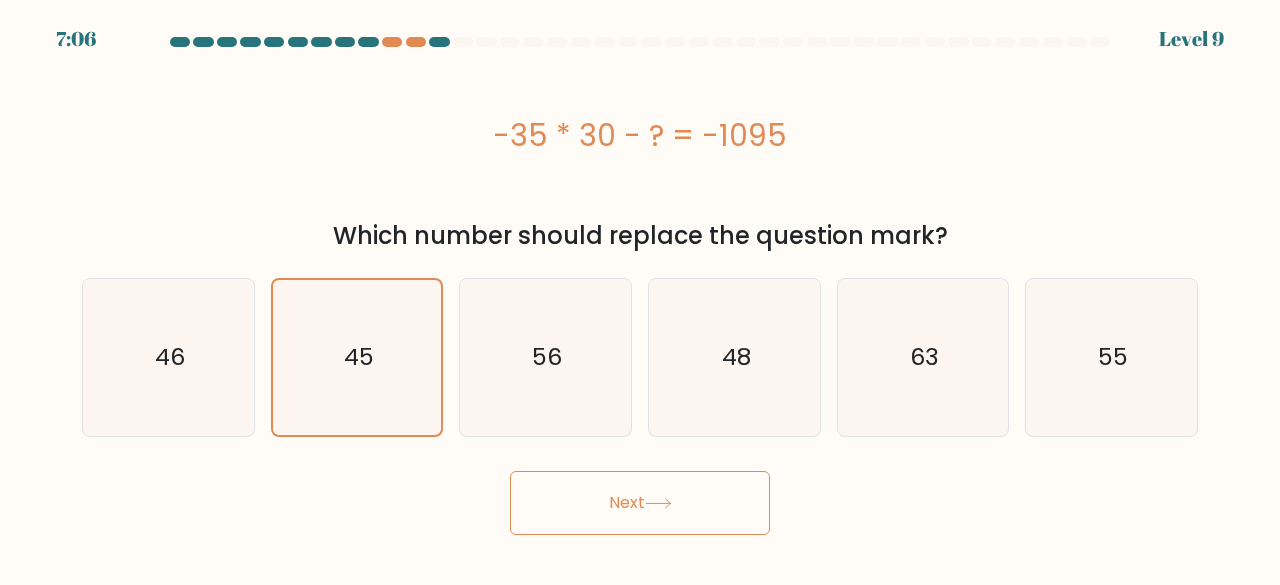 click on "Next" at bounding box center [640, 503] 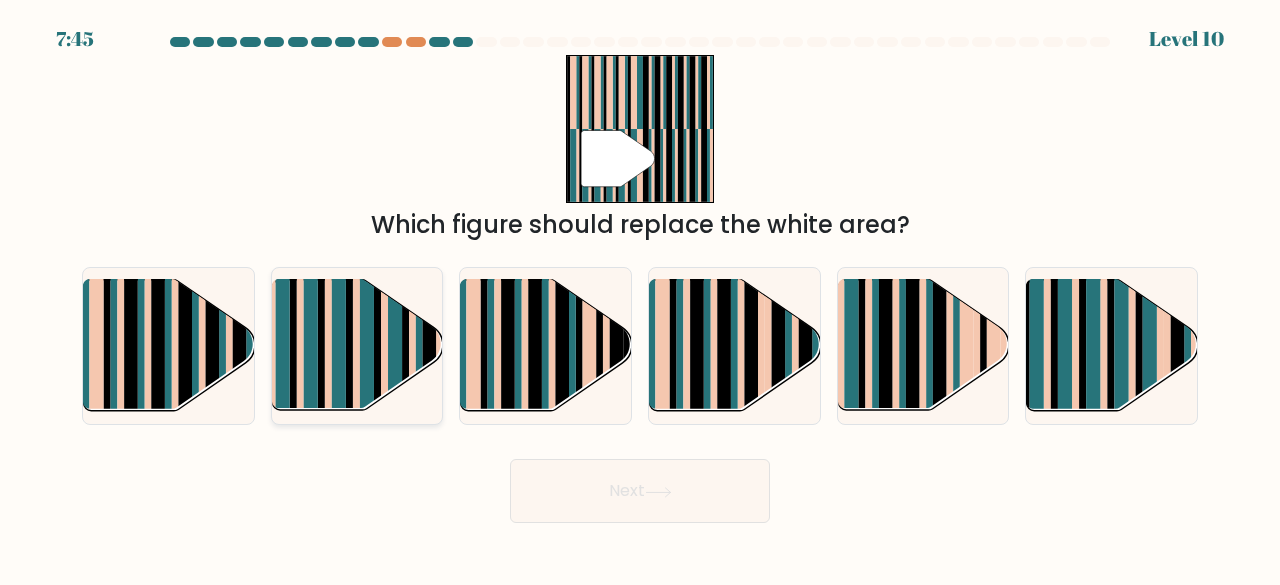 click 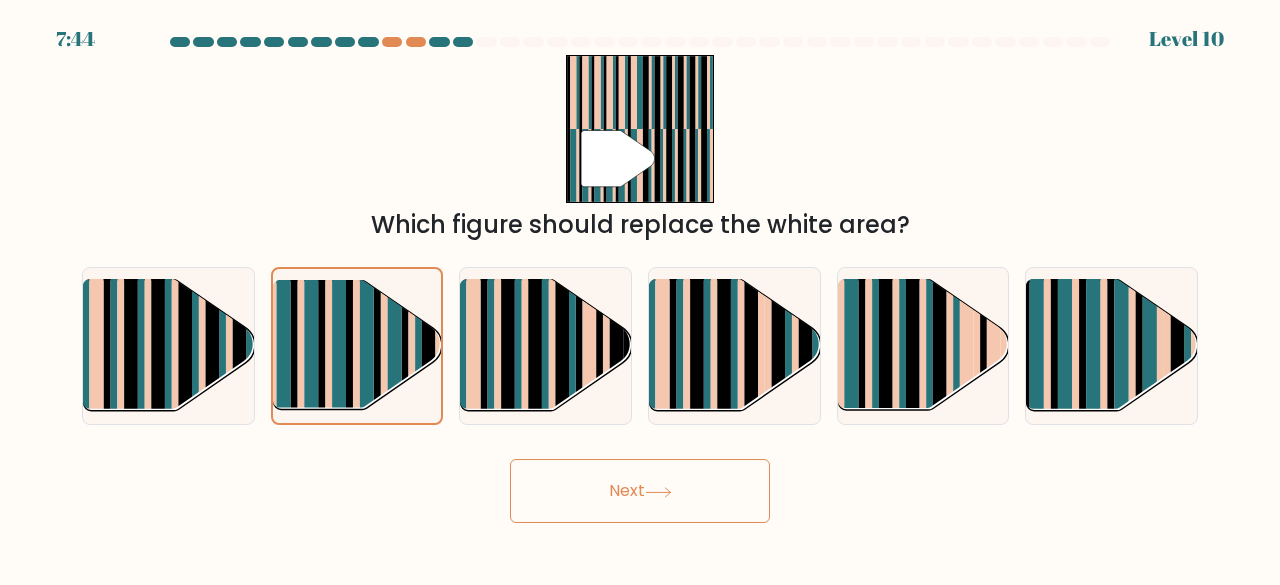 click on "Next" at bounding box center [640, 491] 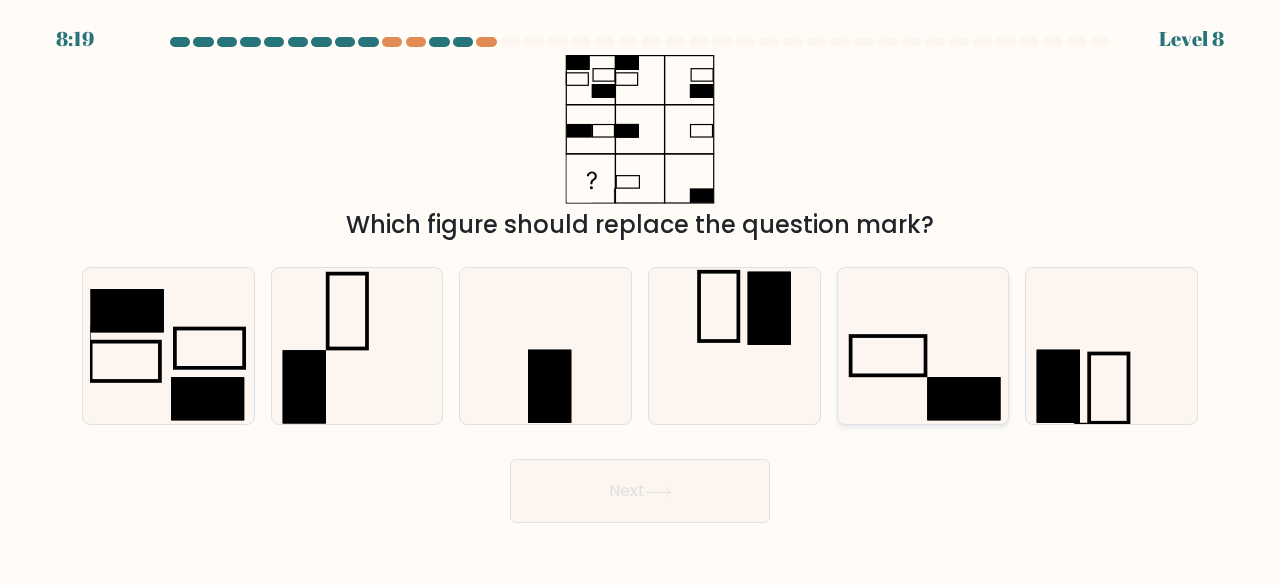click 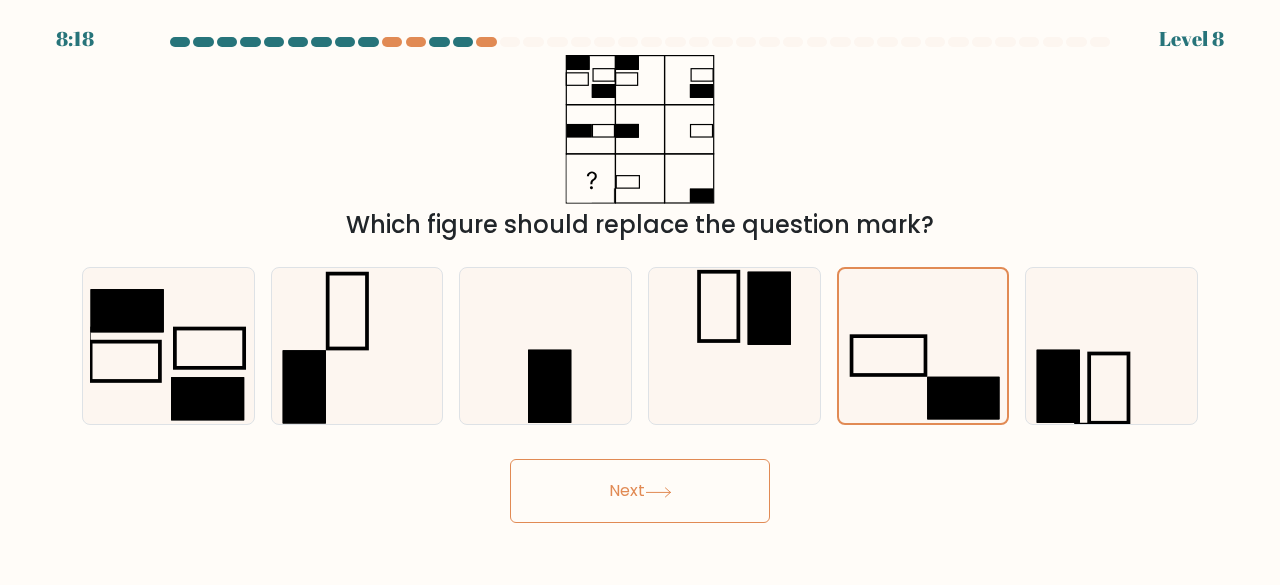 click on "Next" at bounding box center [640, 491] 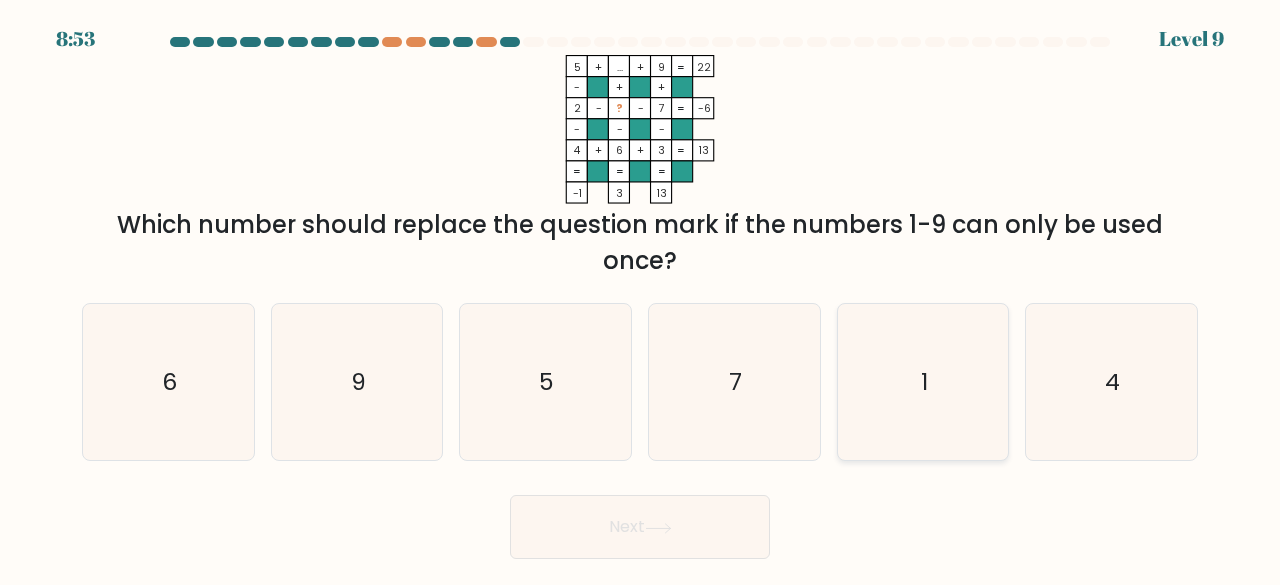 click on "1" 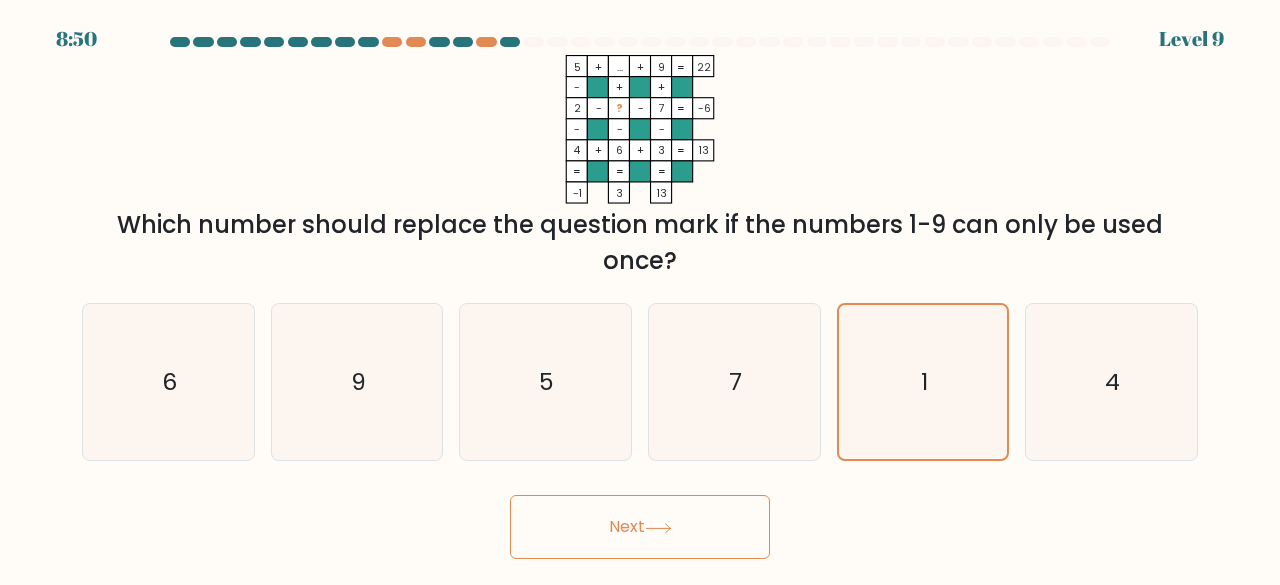 click on "Next" at bounding box center (640, 527) 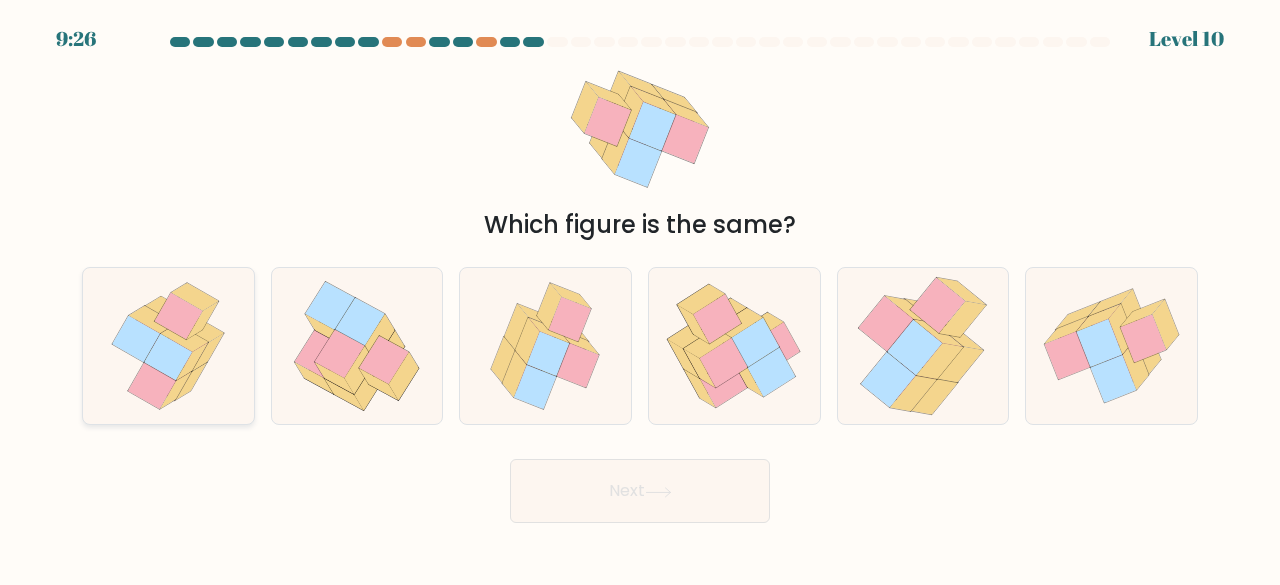 click 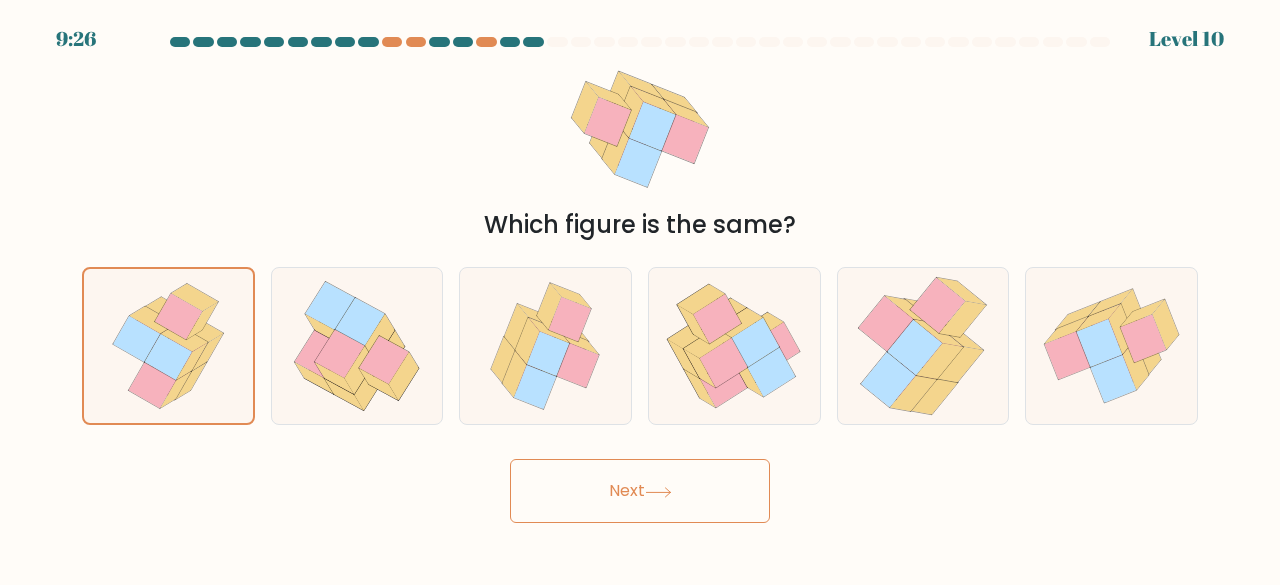 click on "Next" at bounding box center [640, 491] 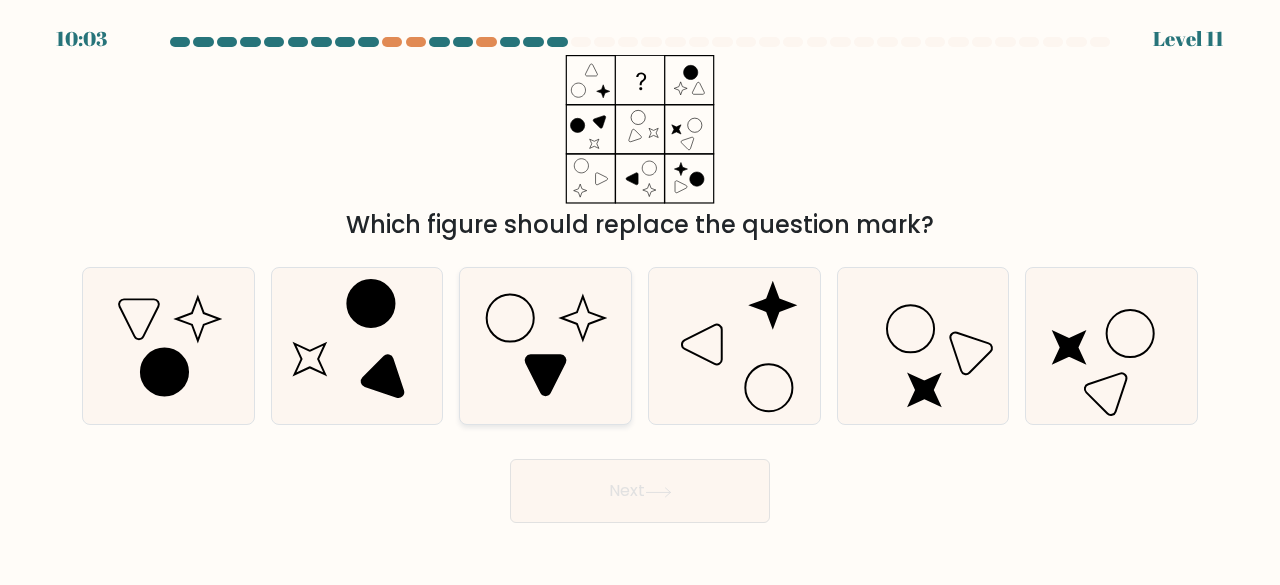 click 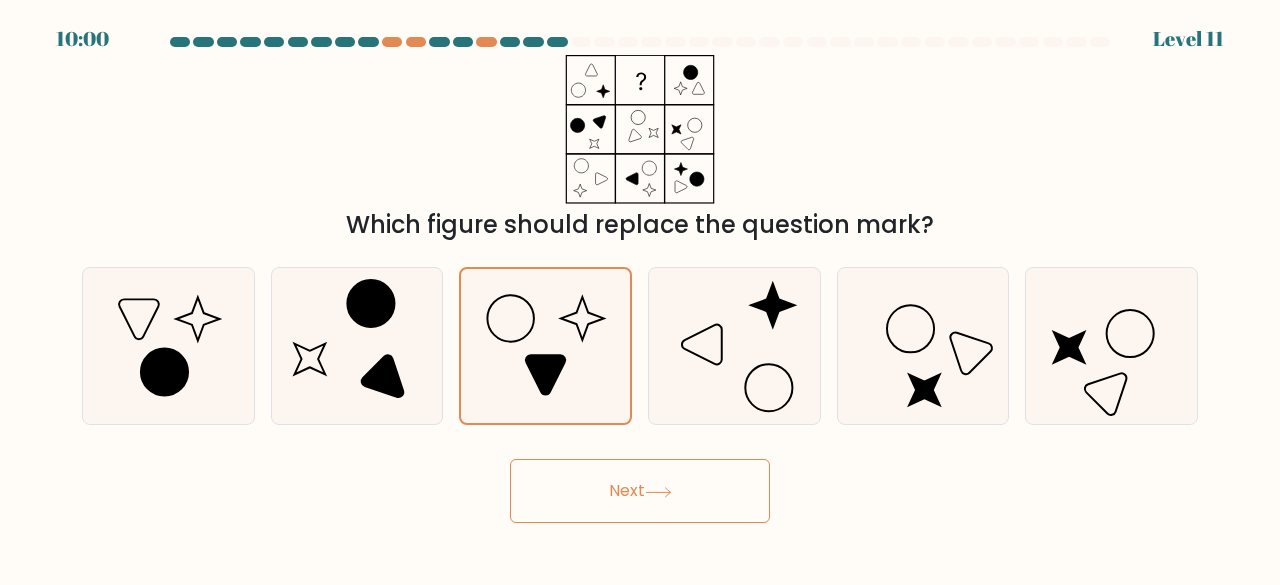 click on "Next" at bounding box center (640, 491) 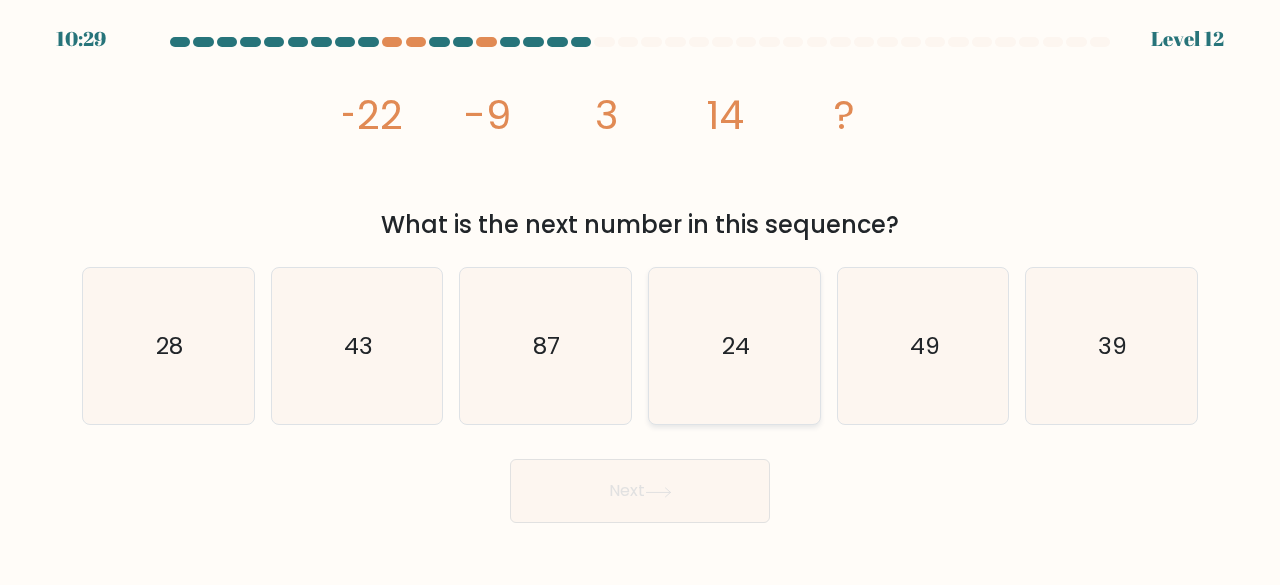 click on "24" 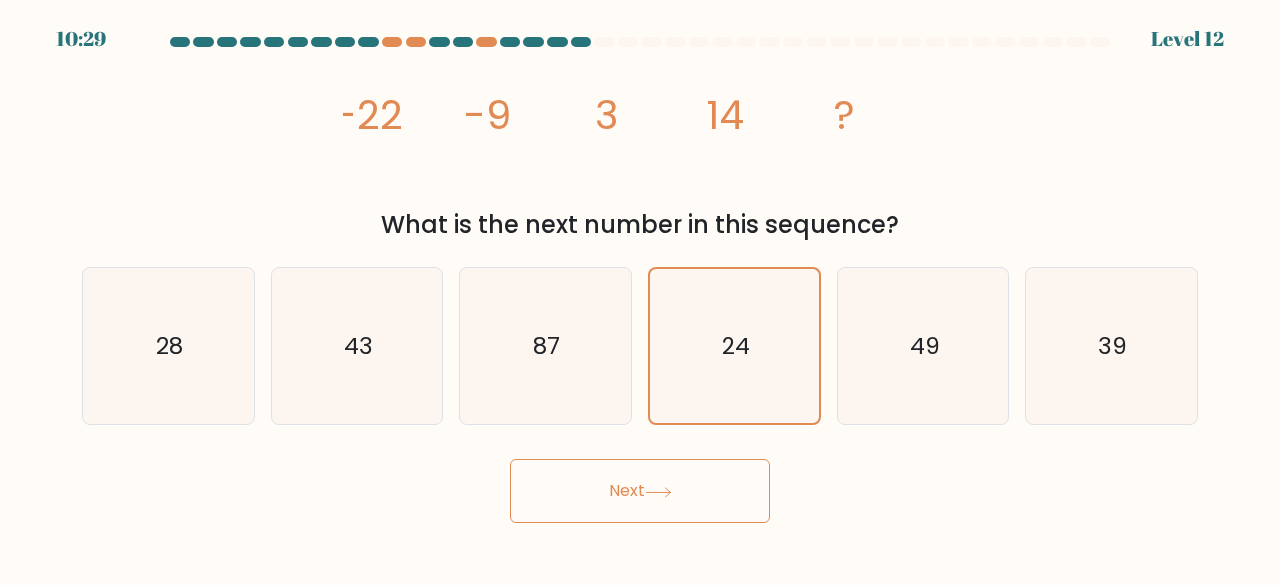 click on "Next" at bounding box center [640, 491] 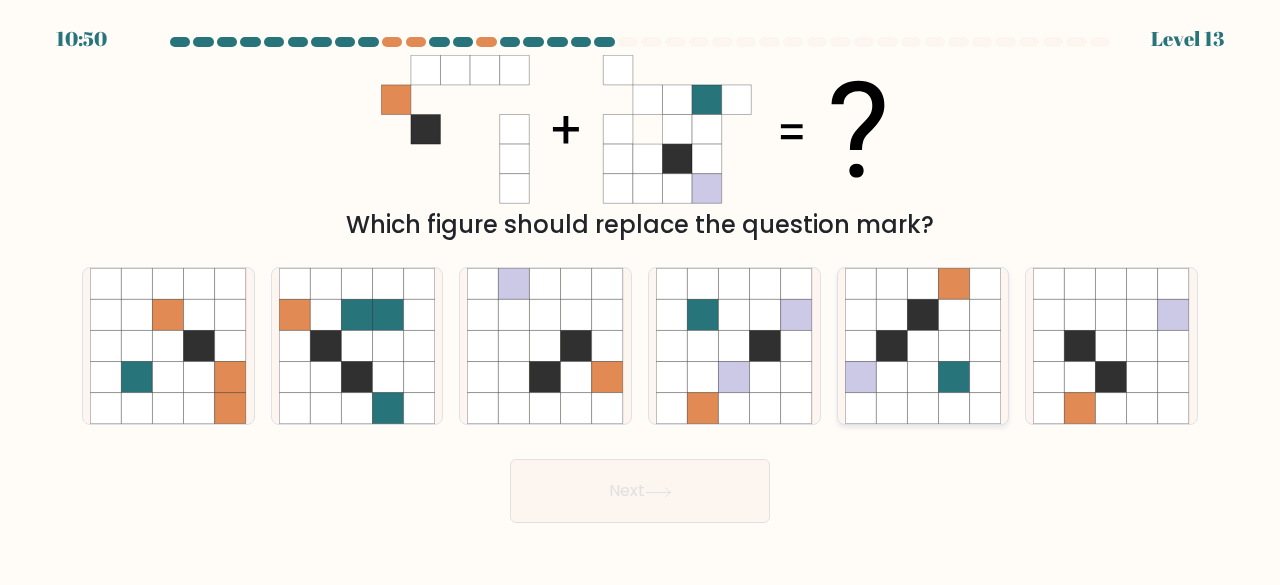 click 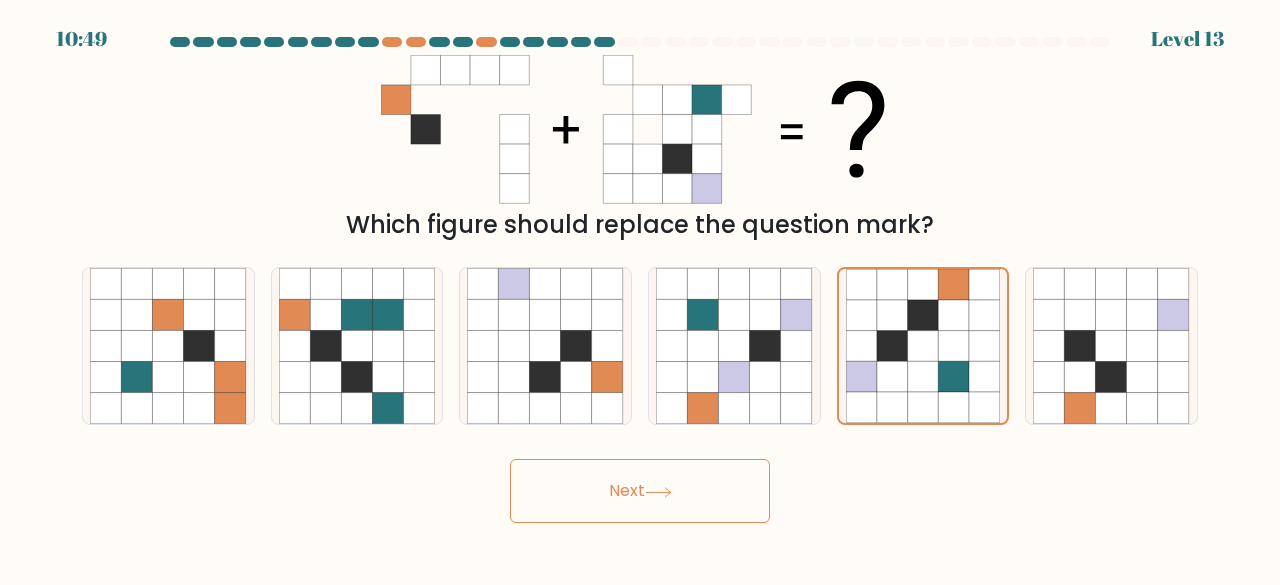 click on "Next" at bounding box center [640, 491] 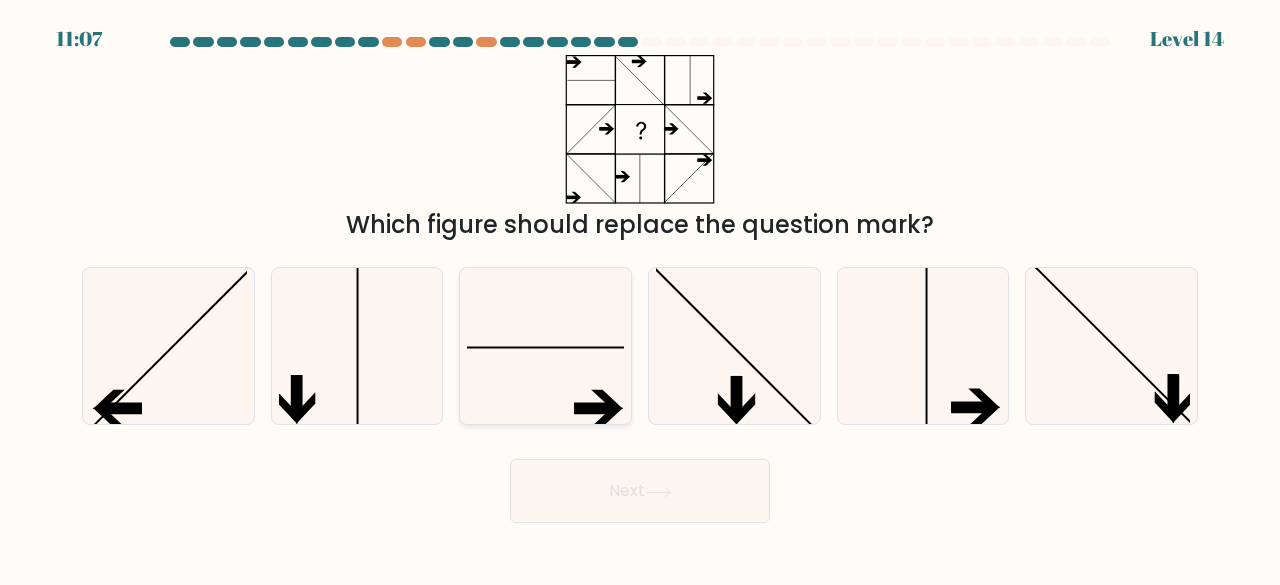 click 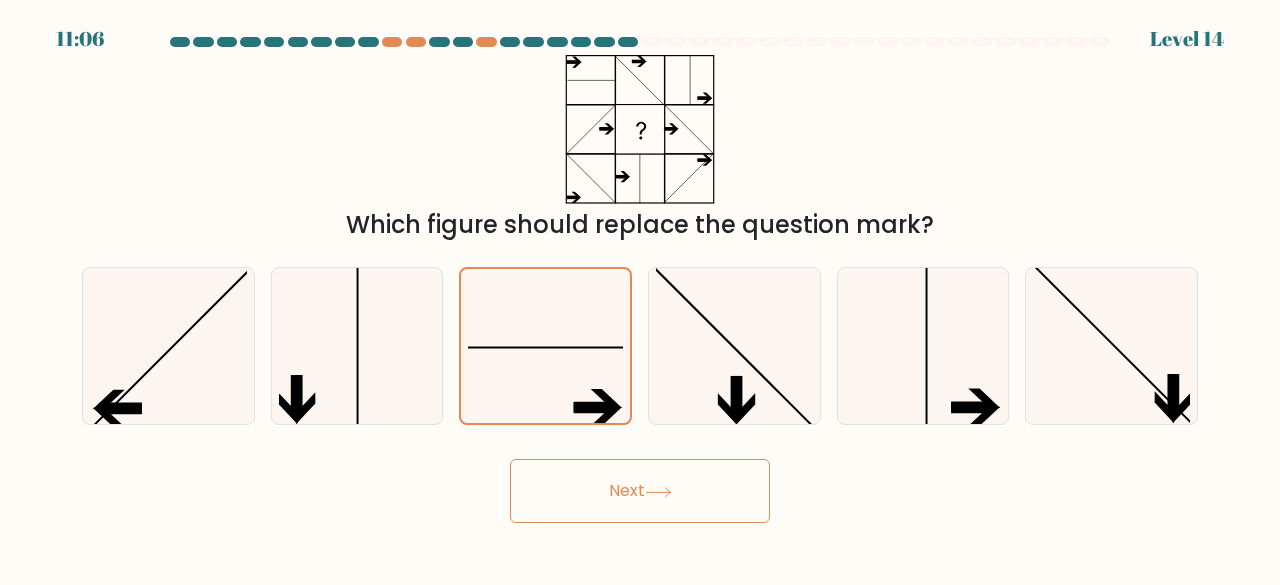 click on "Next" at bounding box center (640, 491) 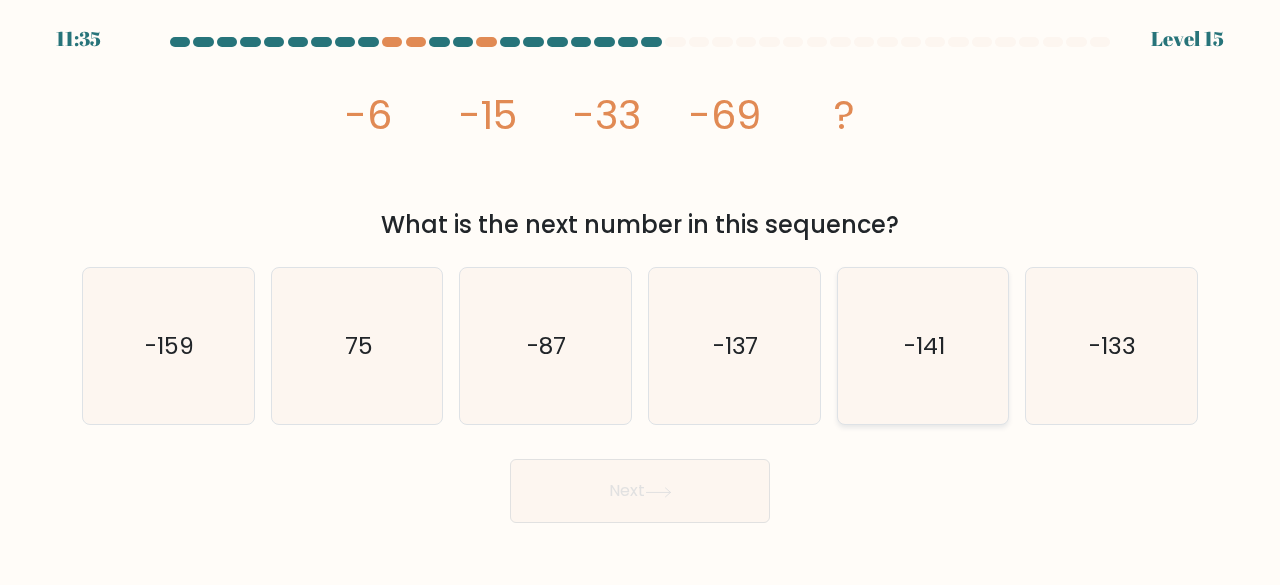 click on "-141" 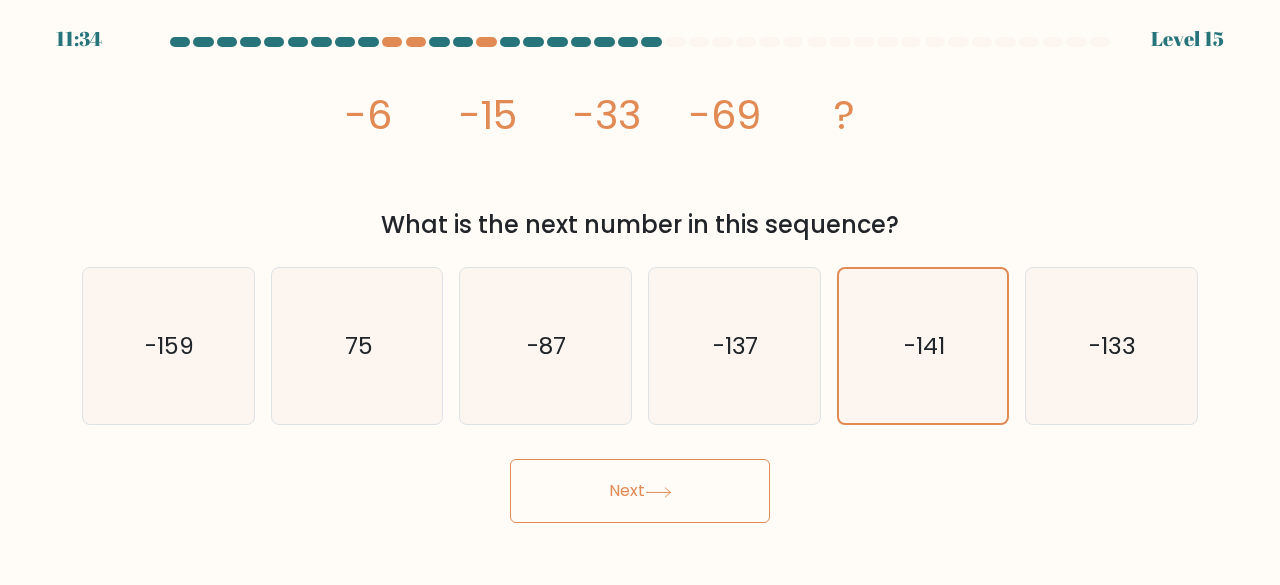 click 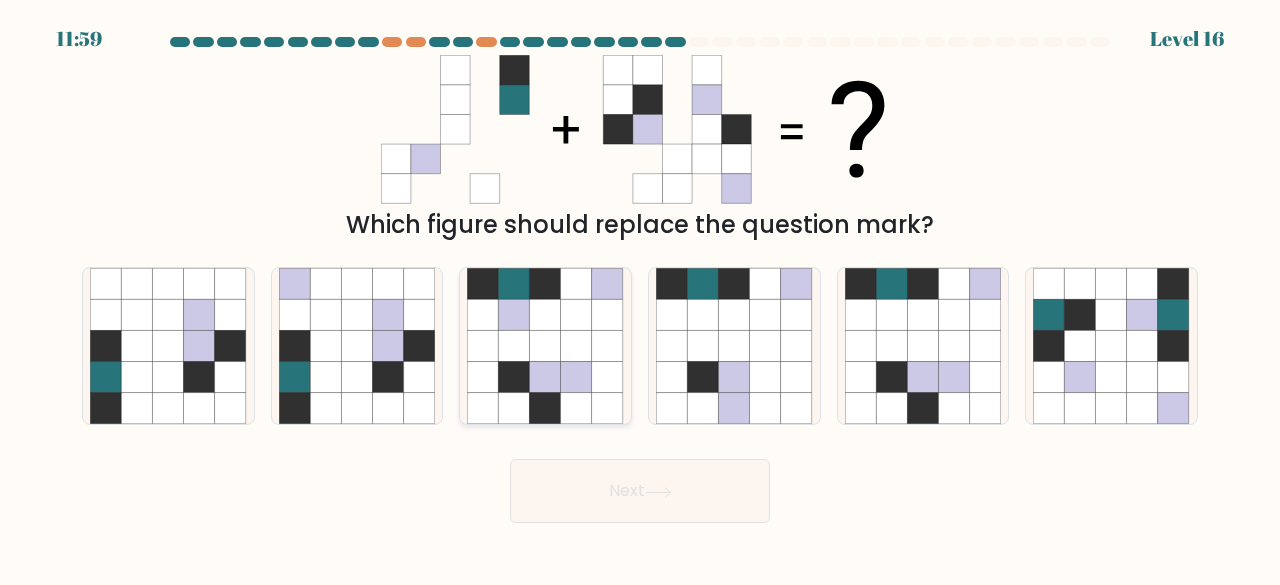 click 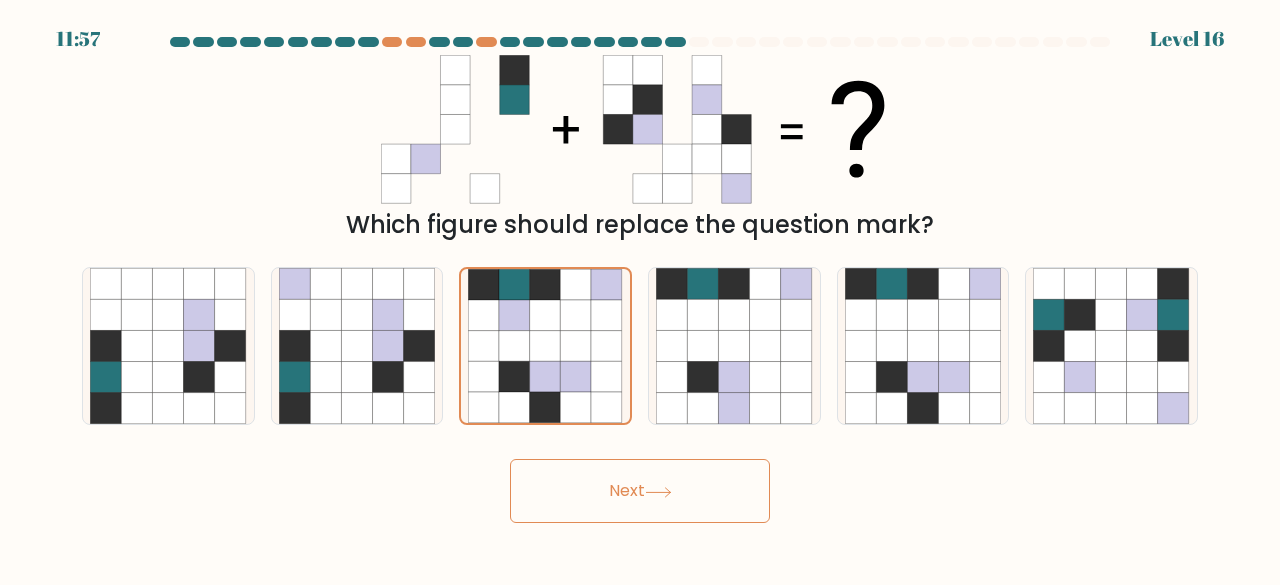 click on "Next" at bounding box center (640, 491) 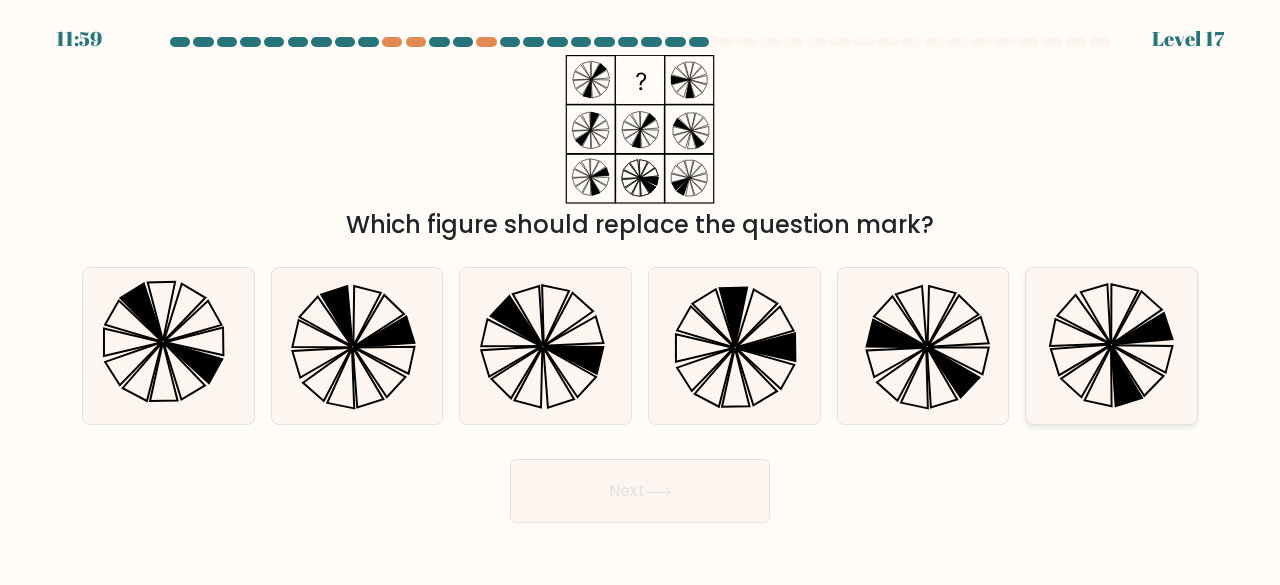 click 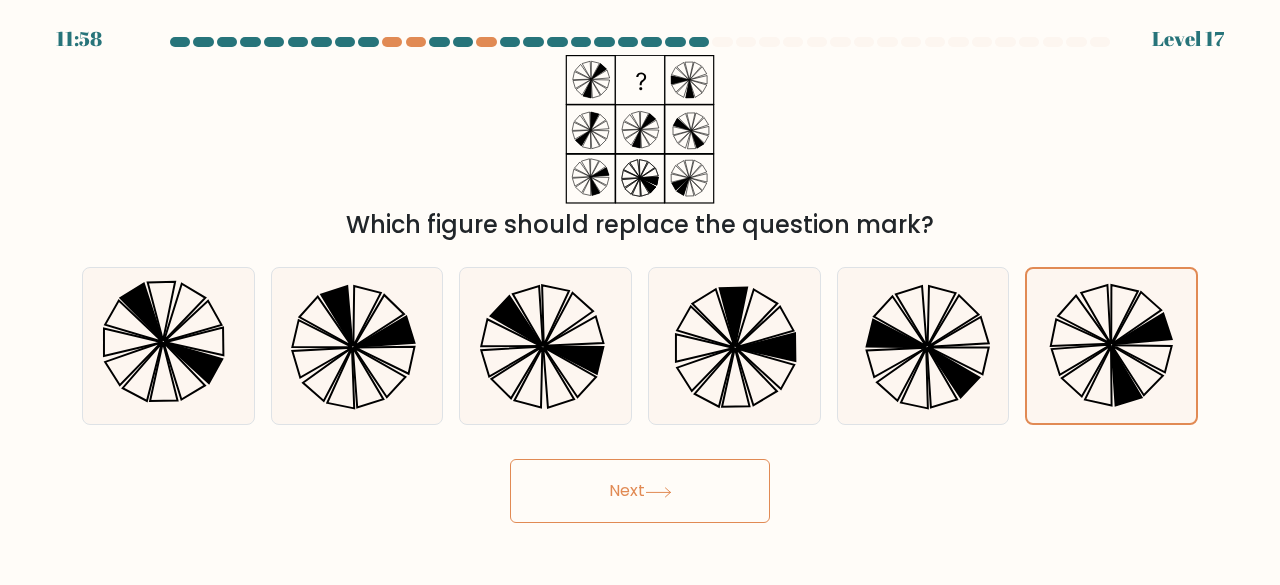 click on "Next" at bounding box center [640, 491] 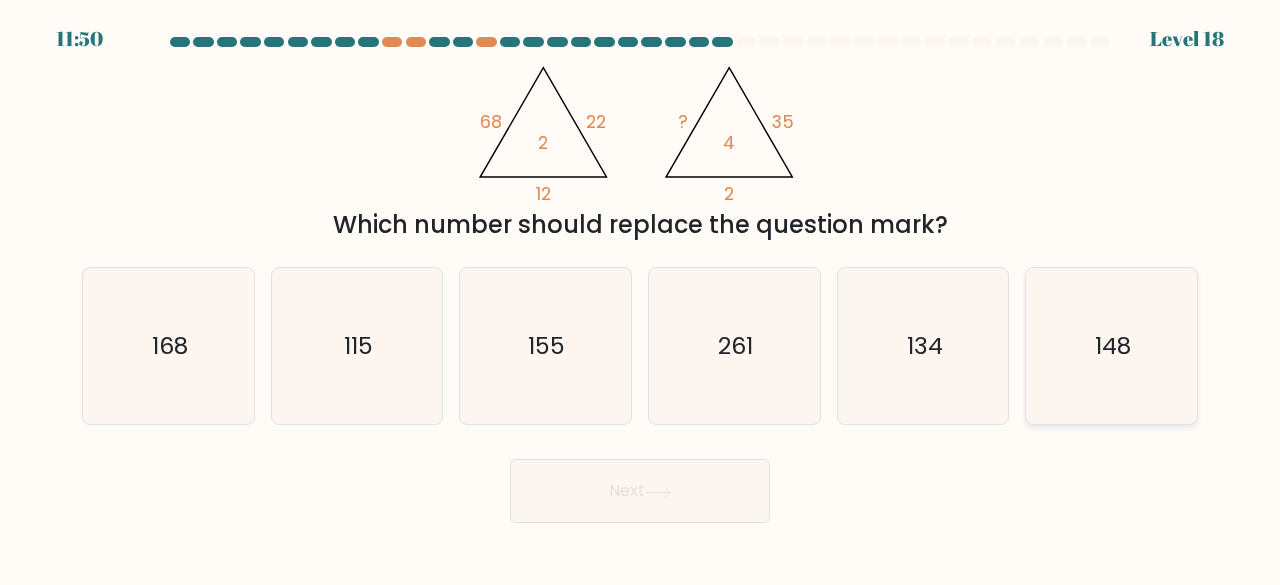 click on "148" 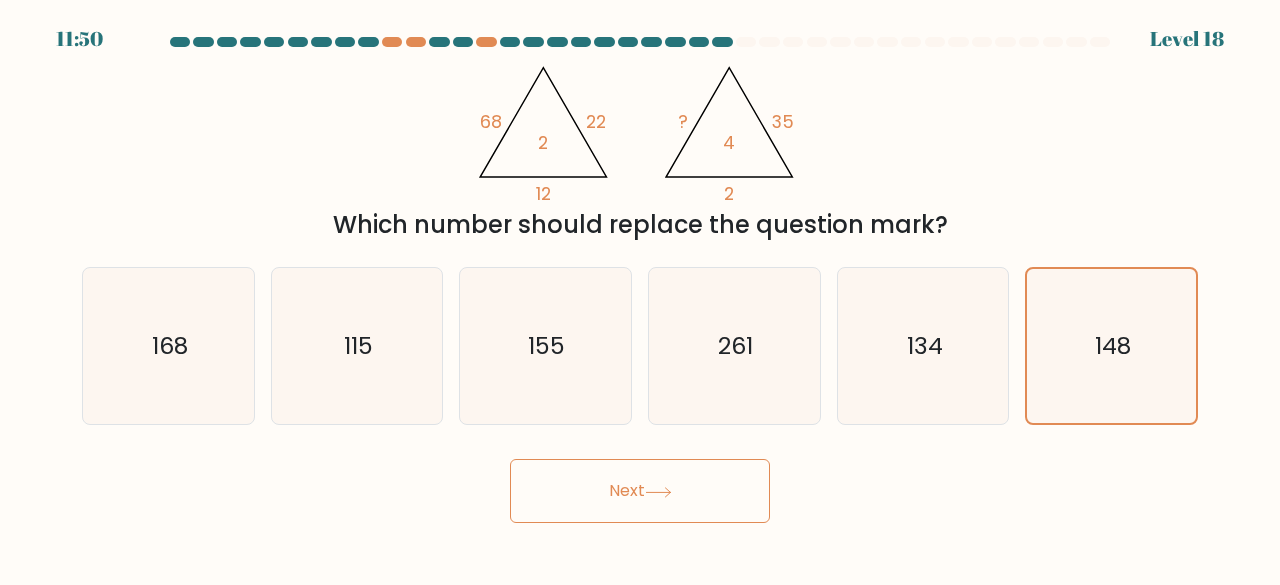 click on "Next" at bounding box center [640, 491] 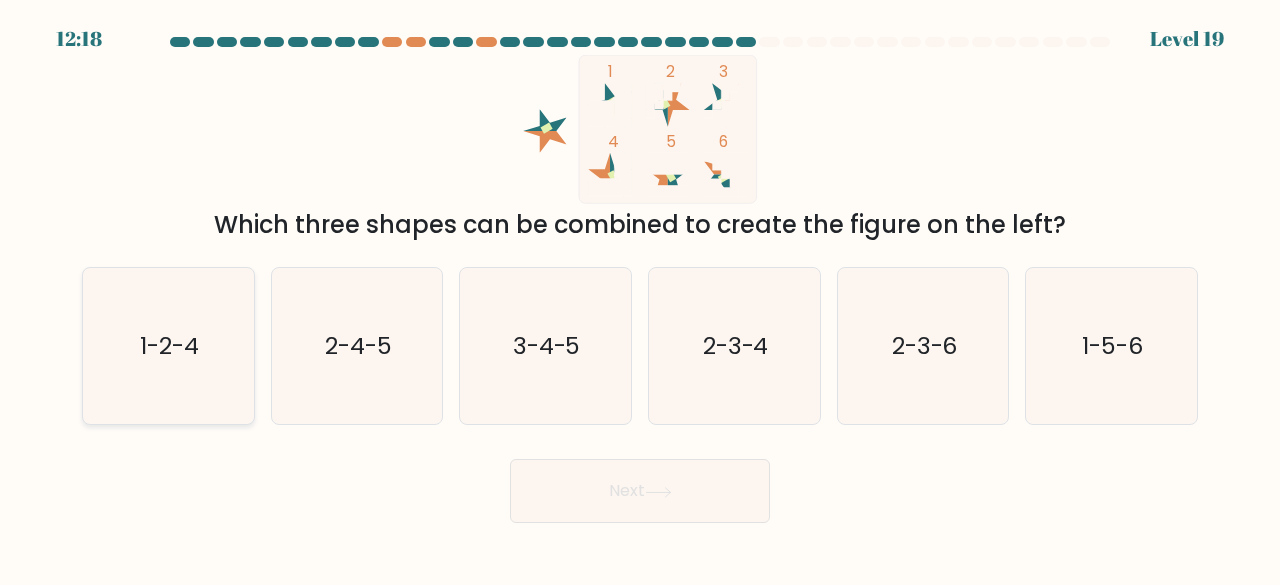click on "1-2-4" at bounding box center (168, 346) 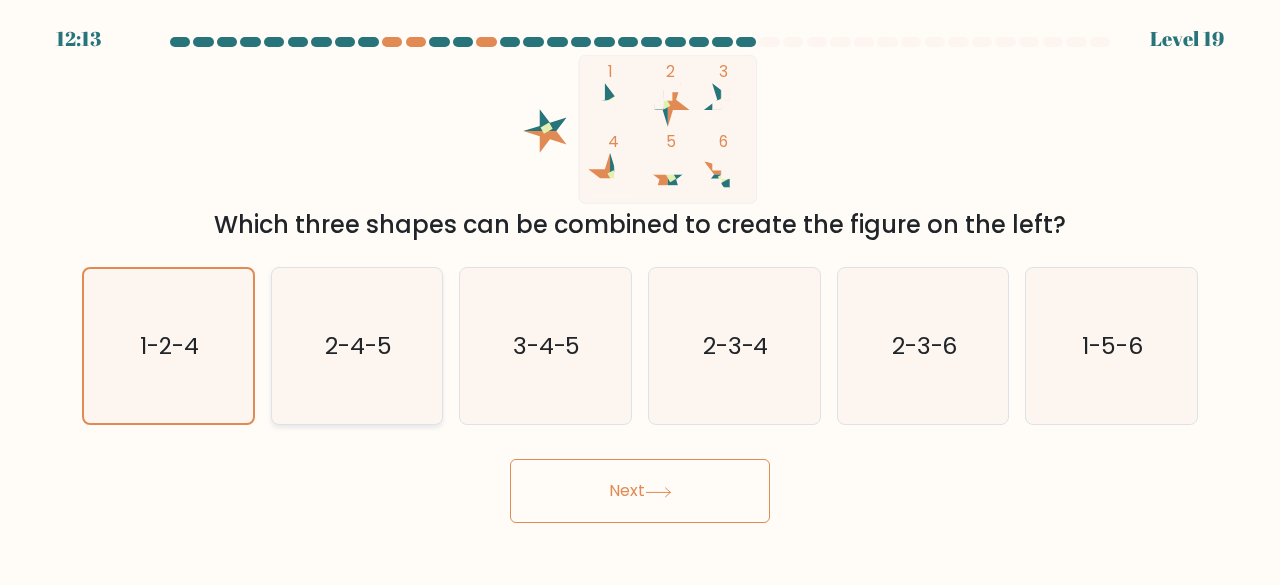 click on "2-4-5" 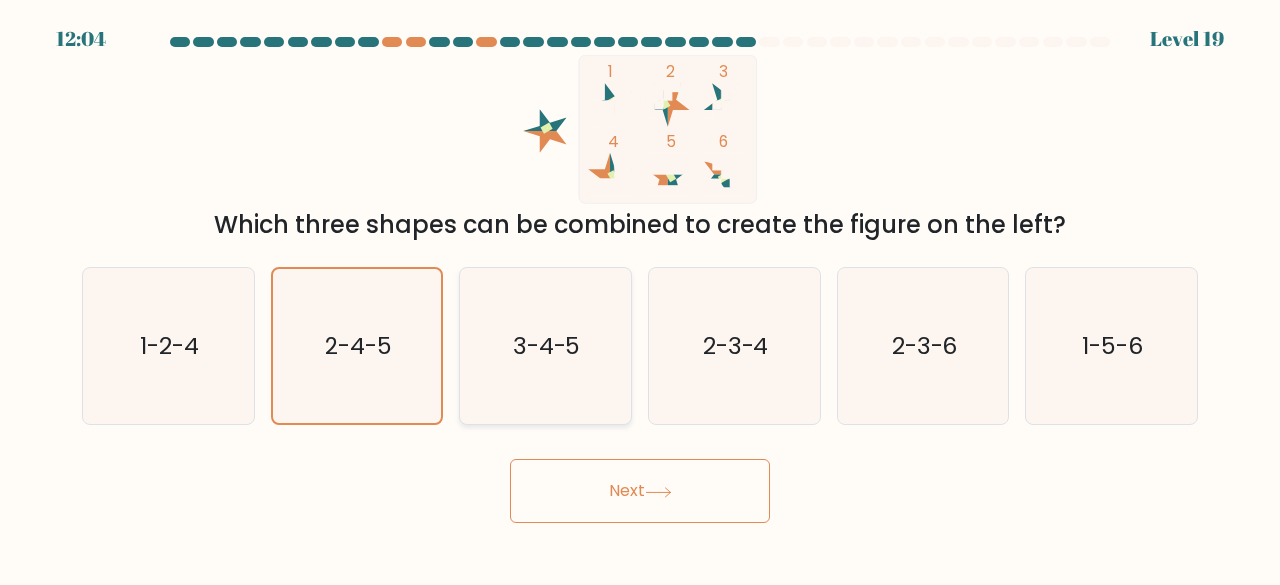 click on "3-4-5" 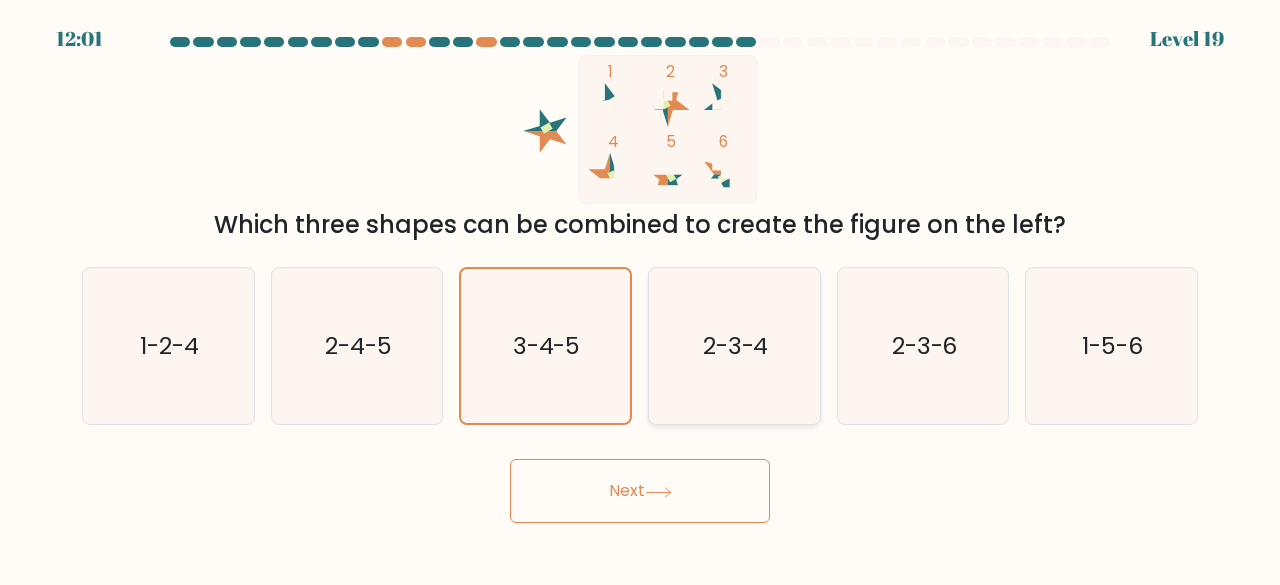 click on "2-3-4" 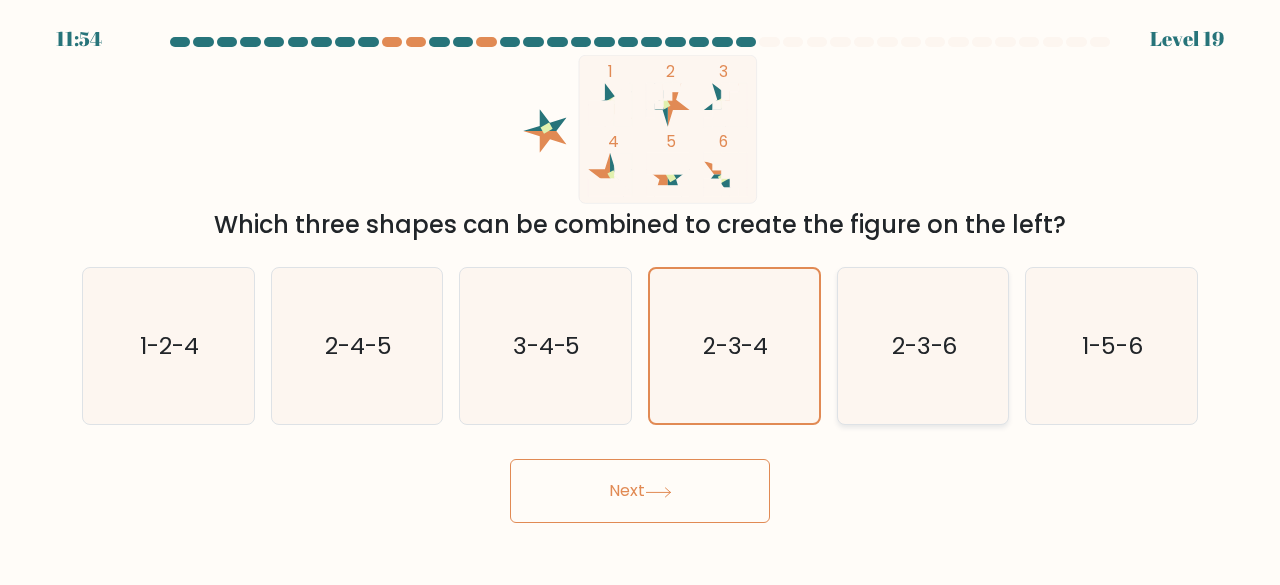 click on "2-3-6" 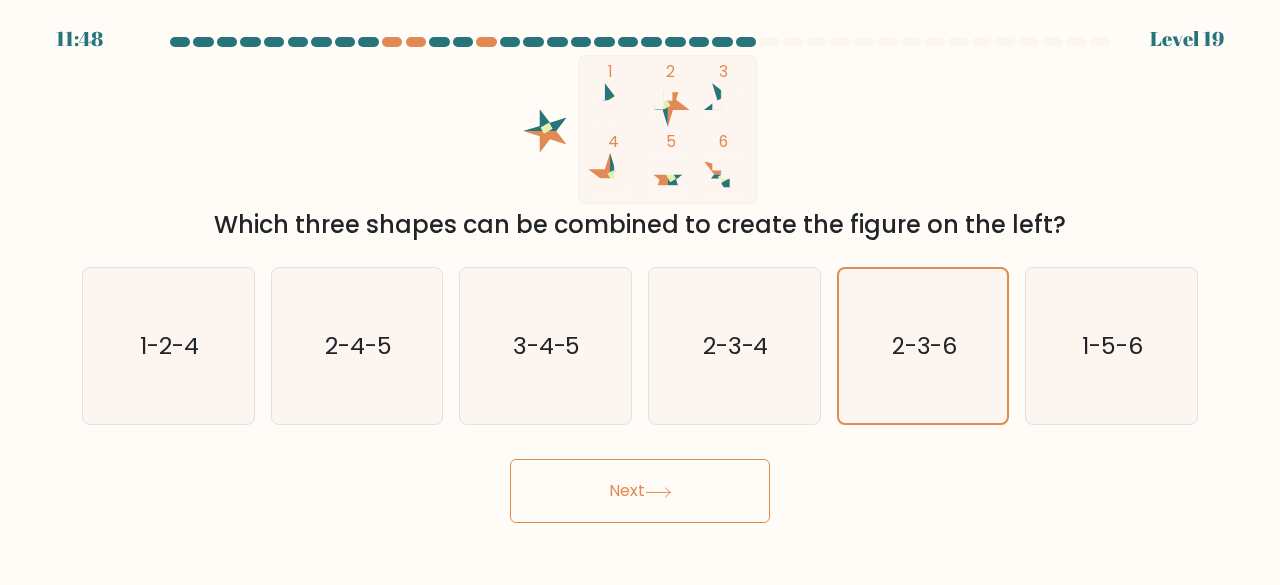 click on "Next" at bounding box center [640, 491] 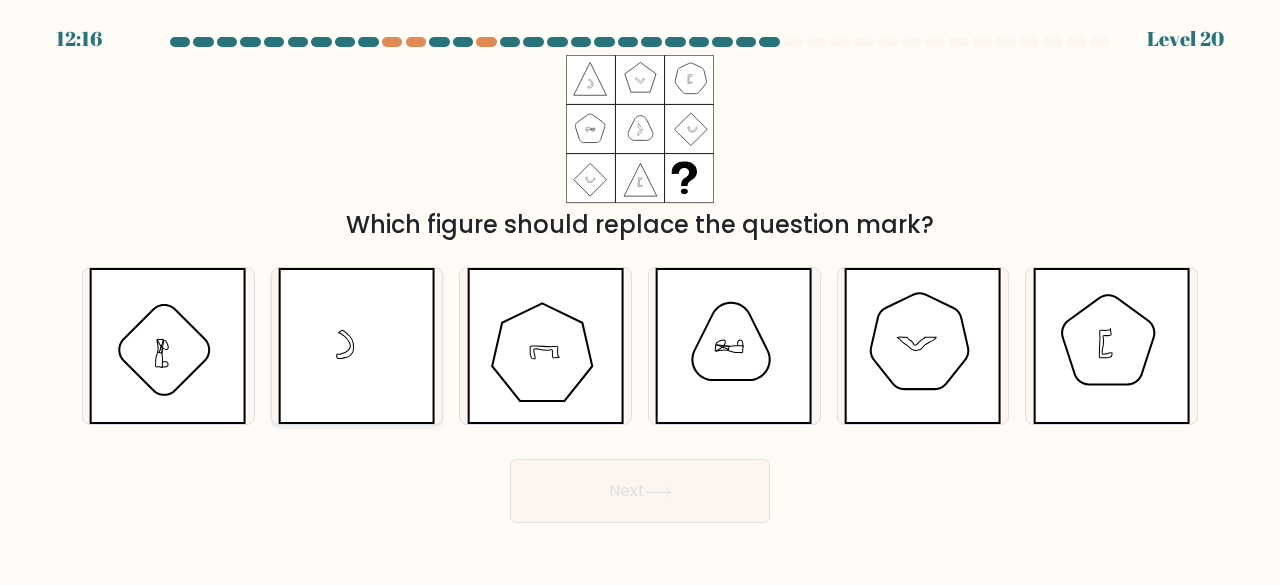 click 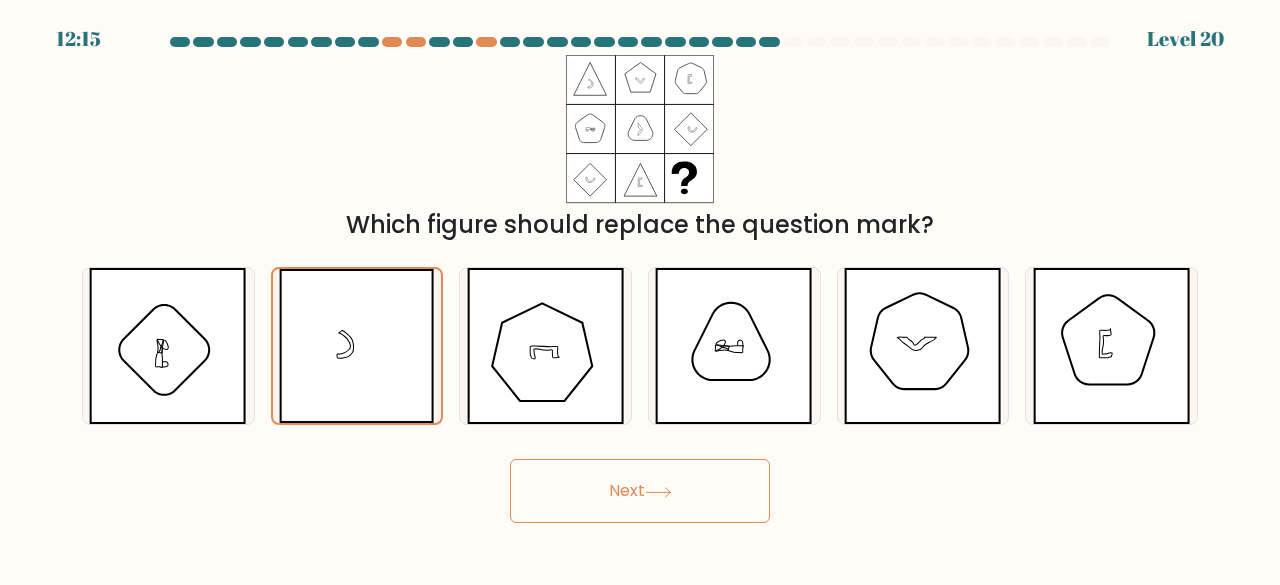 click on "Next" at bounding box center [640, 491] 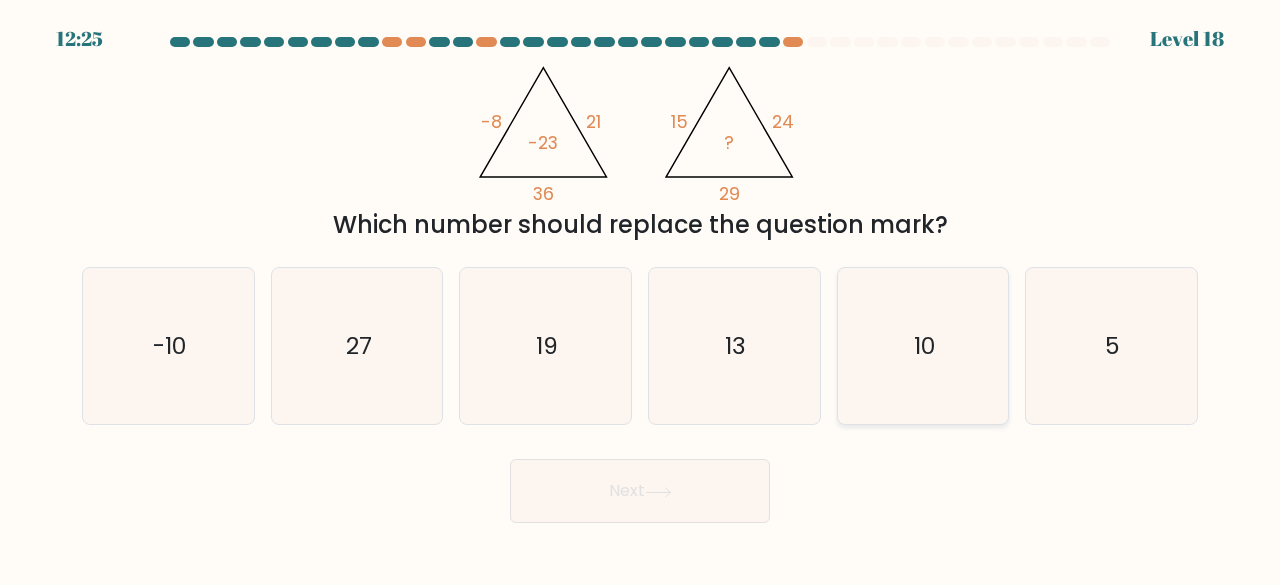 click on "10" 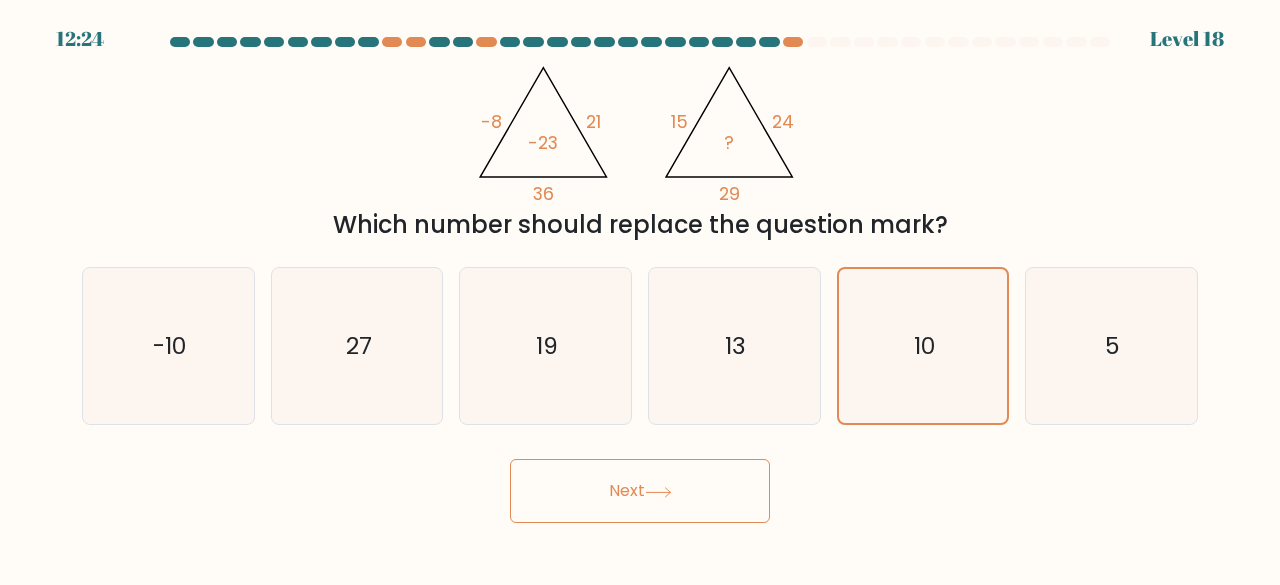 click on "Next" at bounding box center [640, 491] 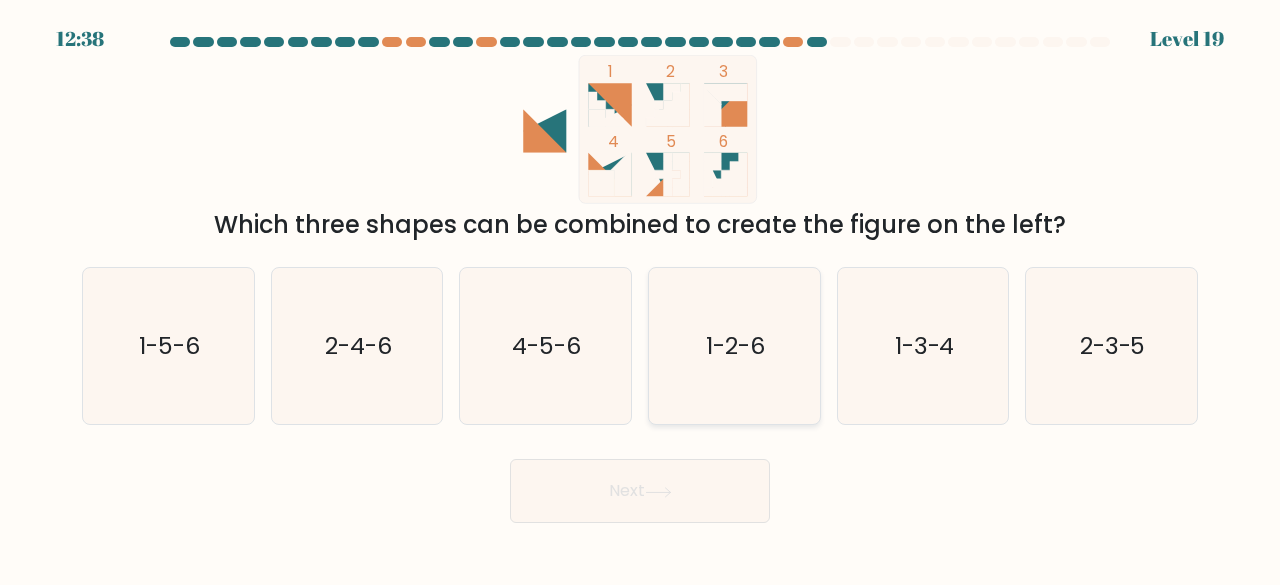 click on "1-2-6" 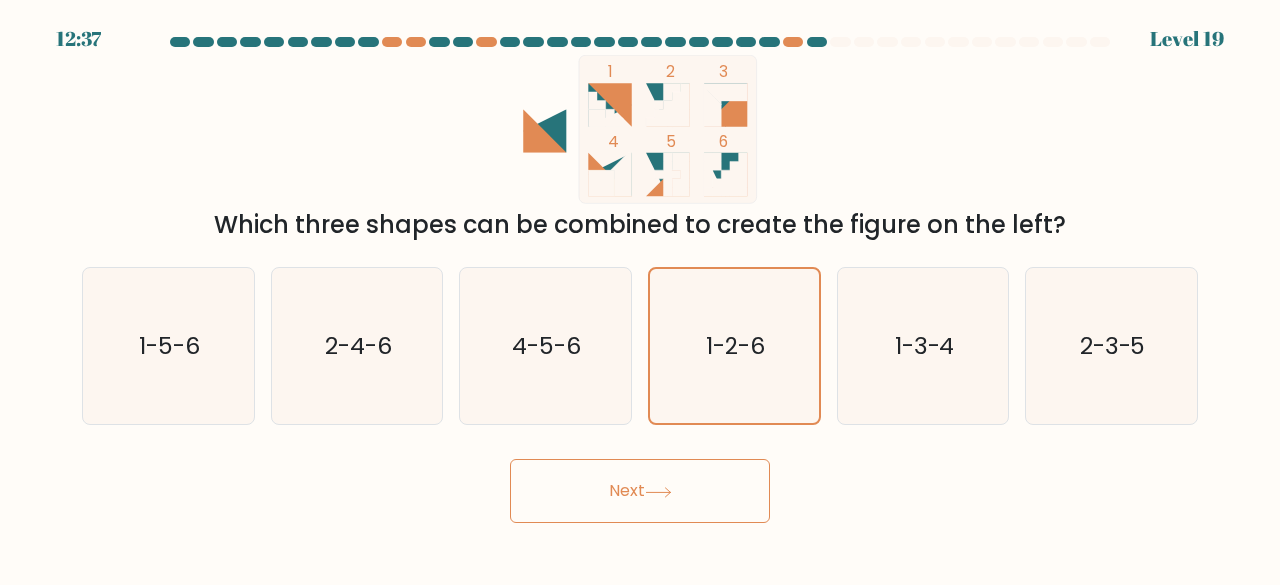 click on "Next" at bounding box center [640, 491] 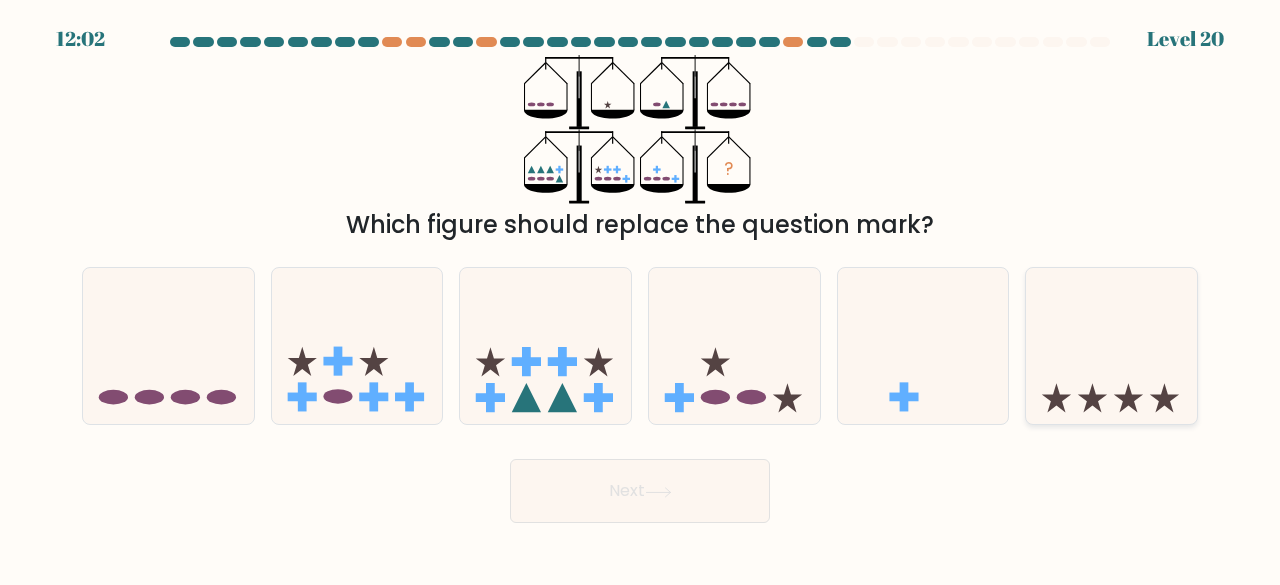 click 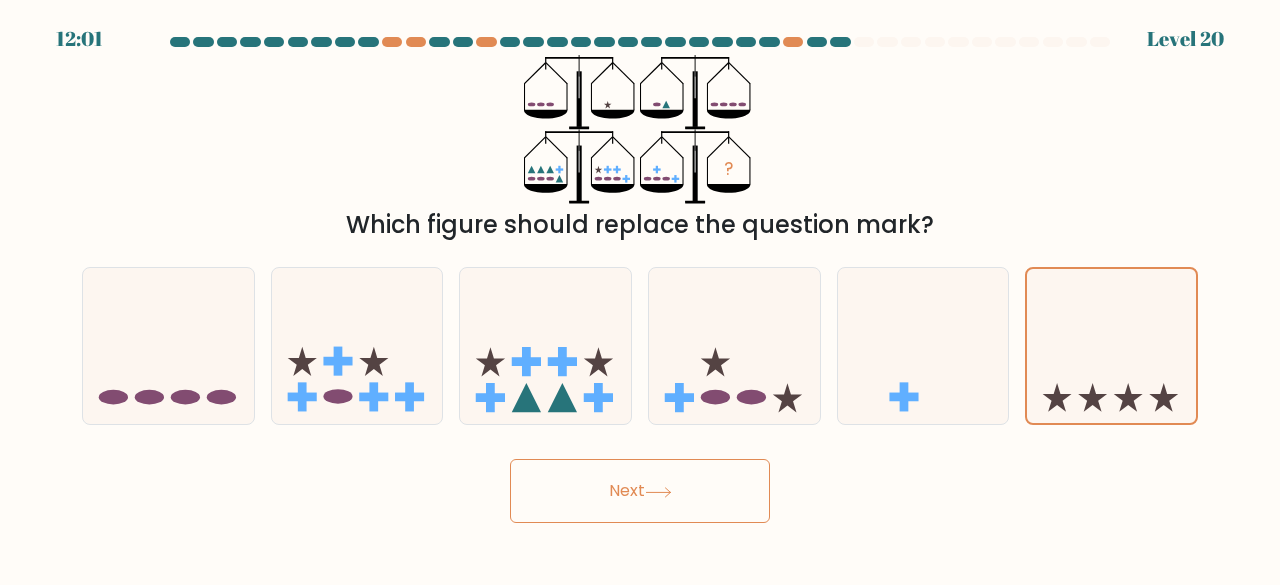 click on "Next" at bounding box center (640, 491) 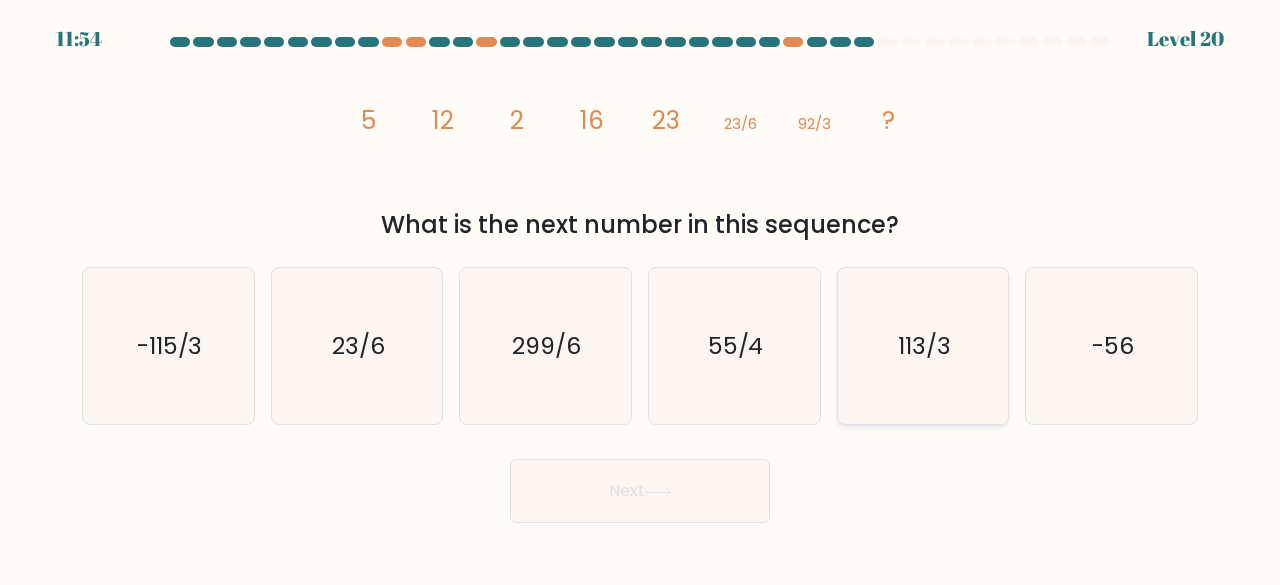 click on "113/3" 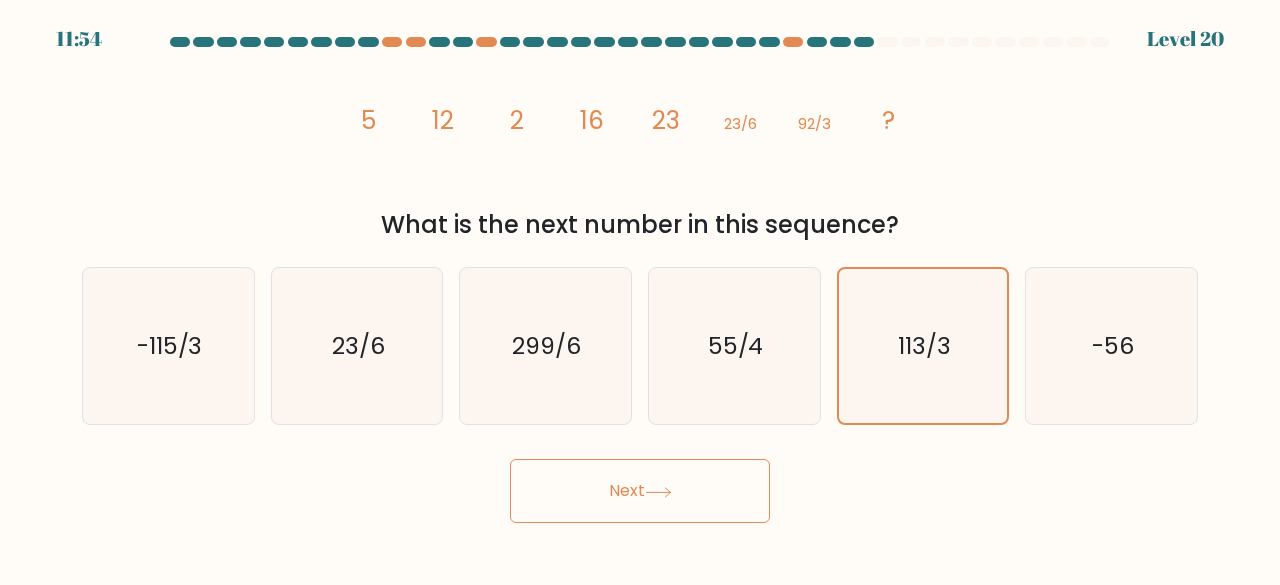 click on "Next" at bounding box center [640, 491] 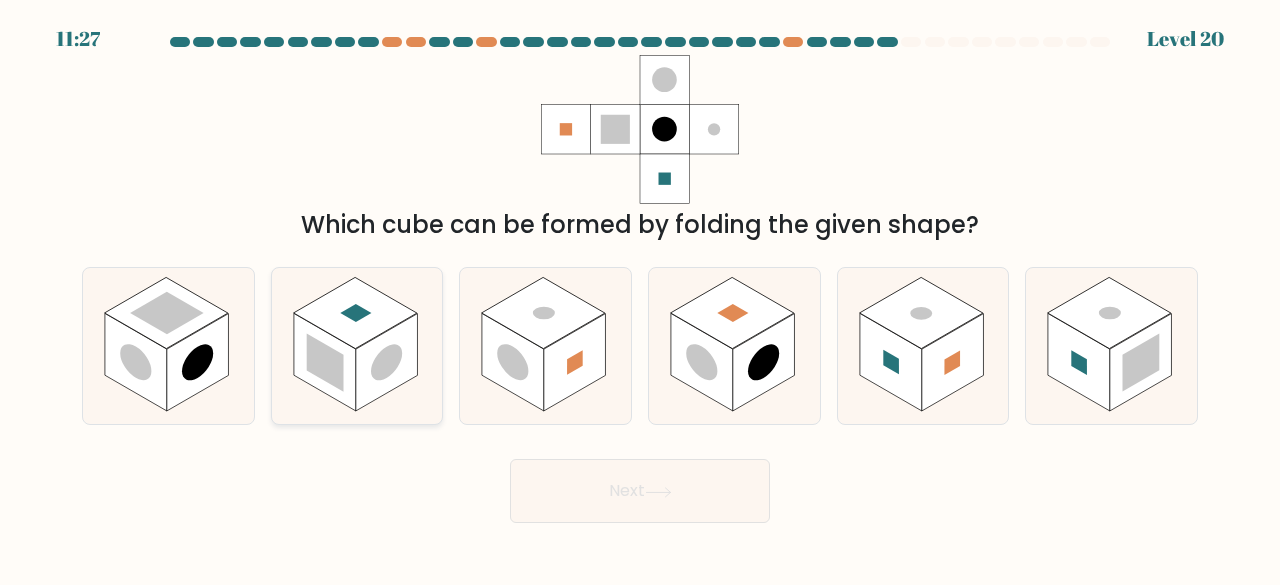 click 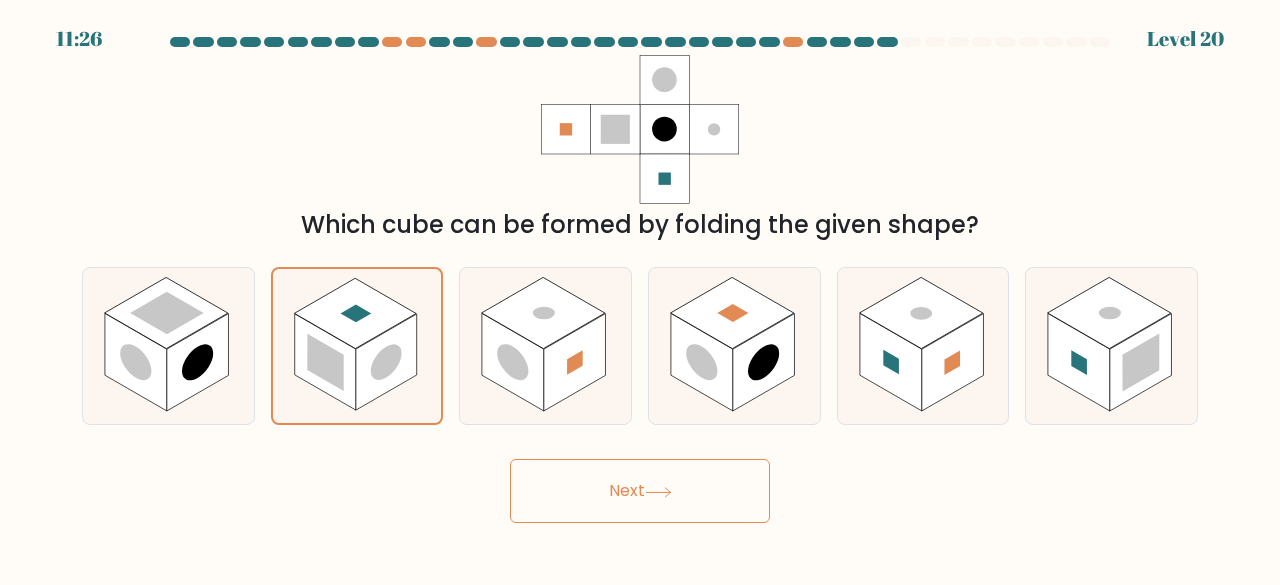 click on "Next" at bounding box center (640, 491) 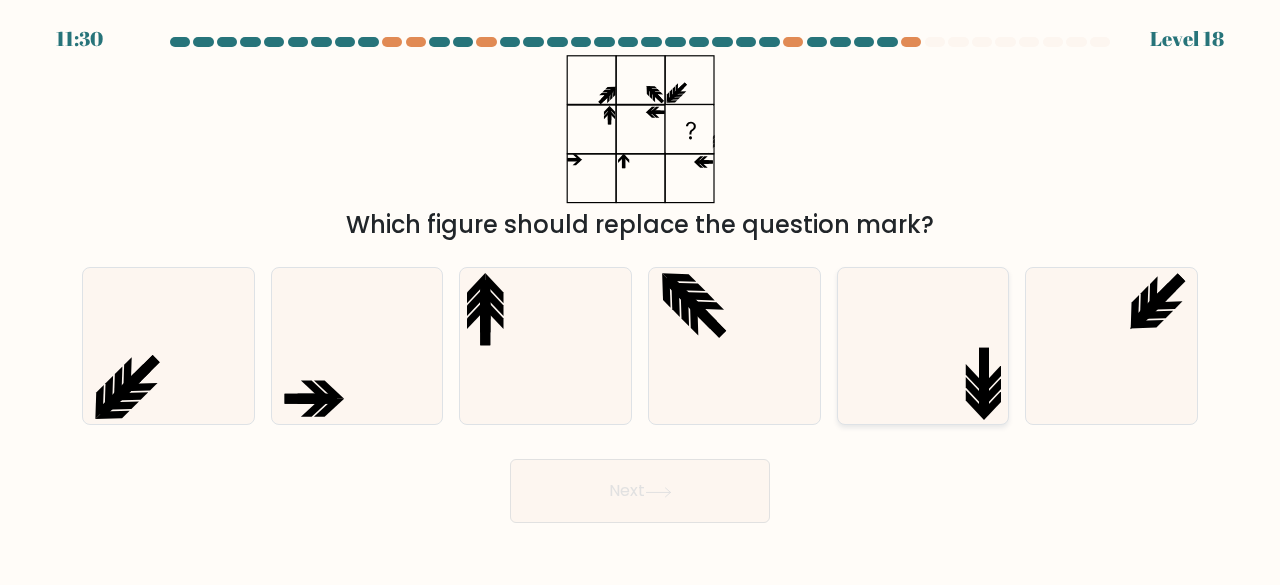 click 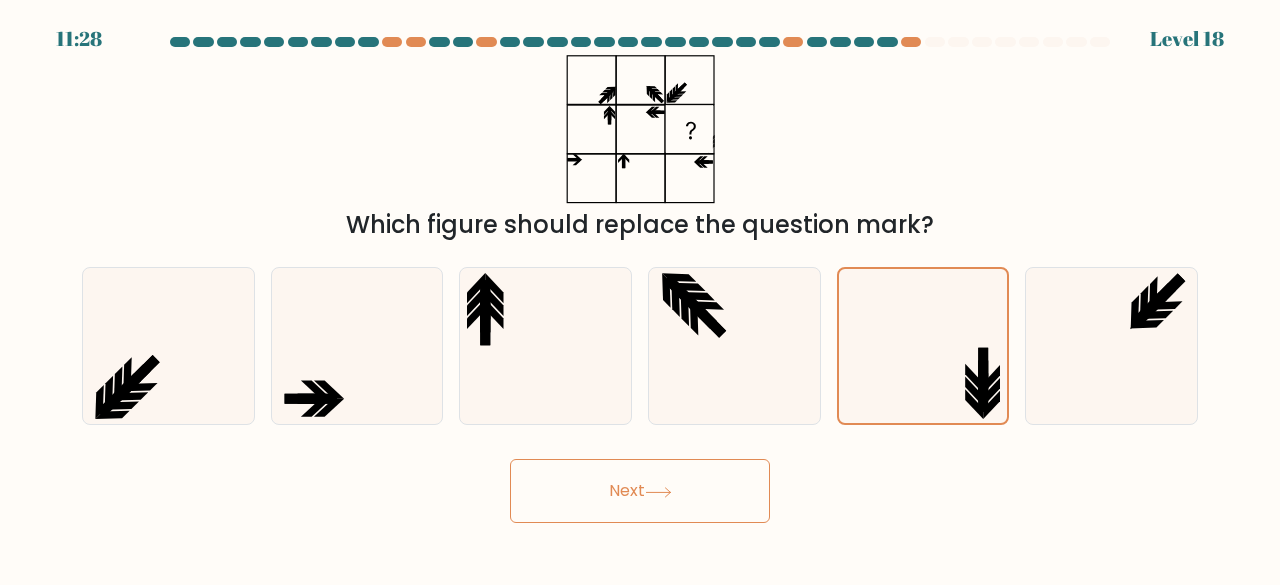 click on "Next" at bounding box center [640, 491] 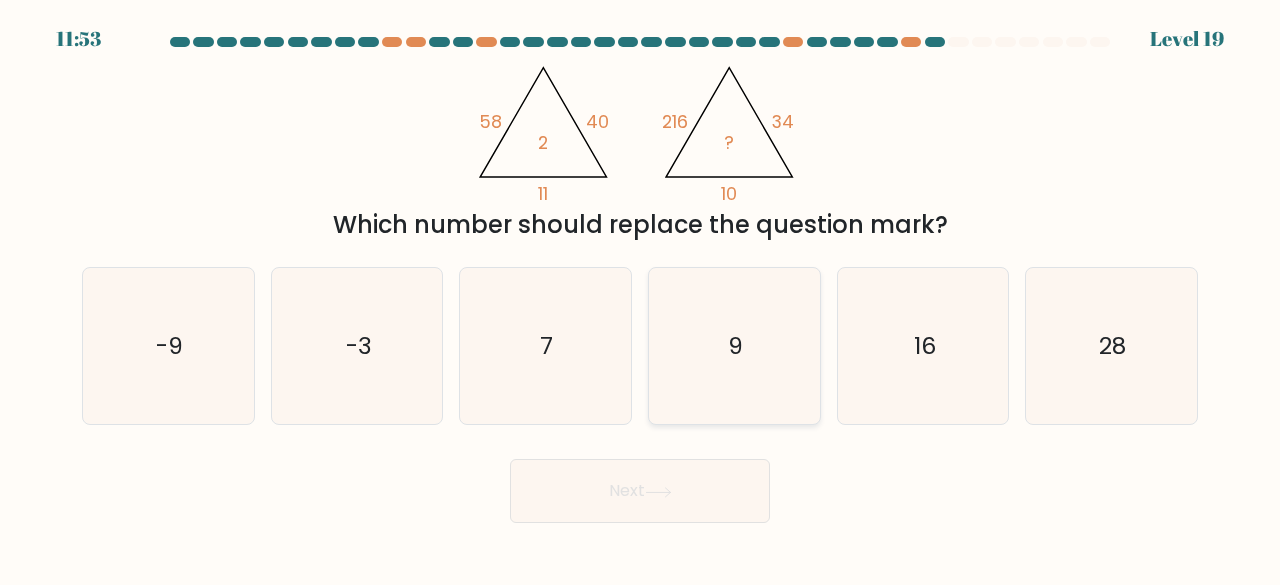 click on "9" 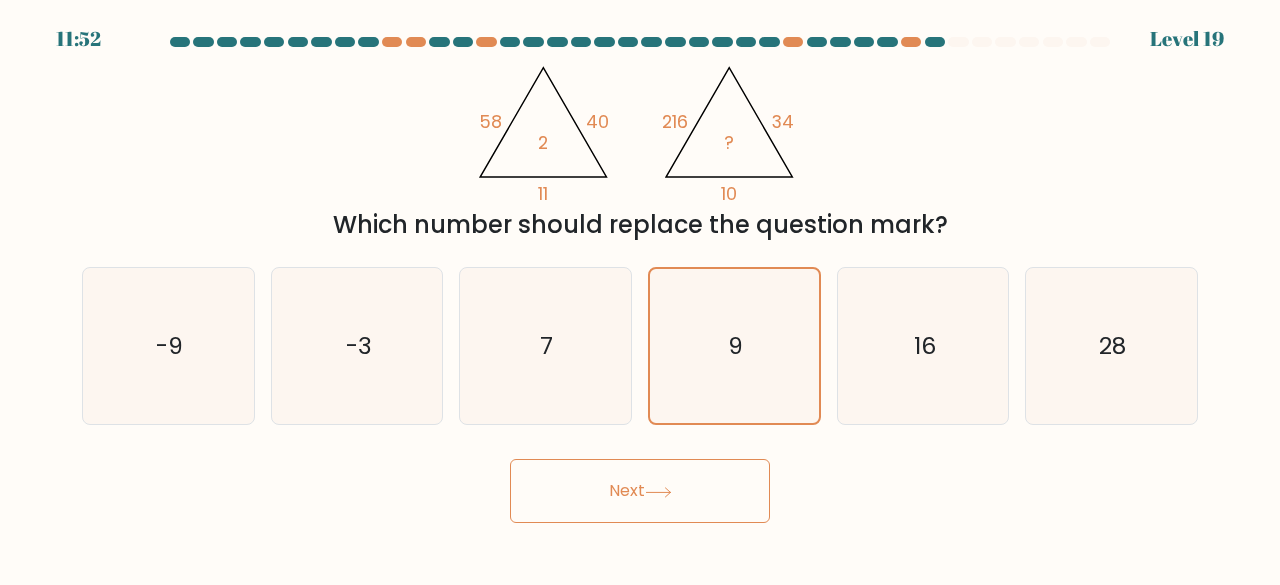 click on "Next" at bounding box center [640, 491] 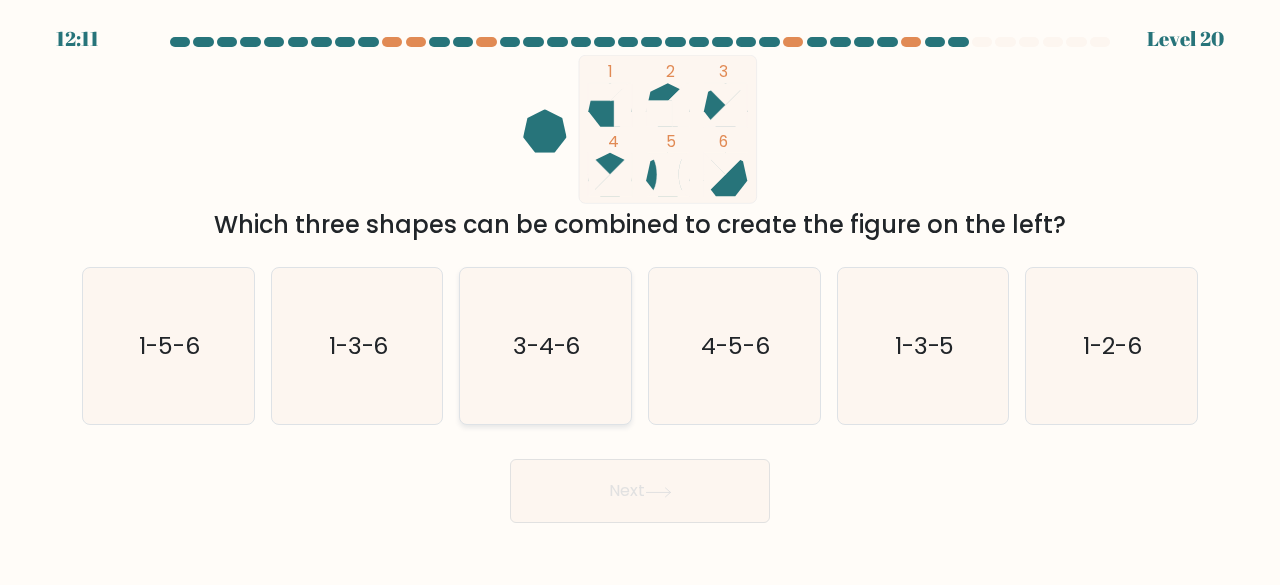 click on "3-4-6" 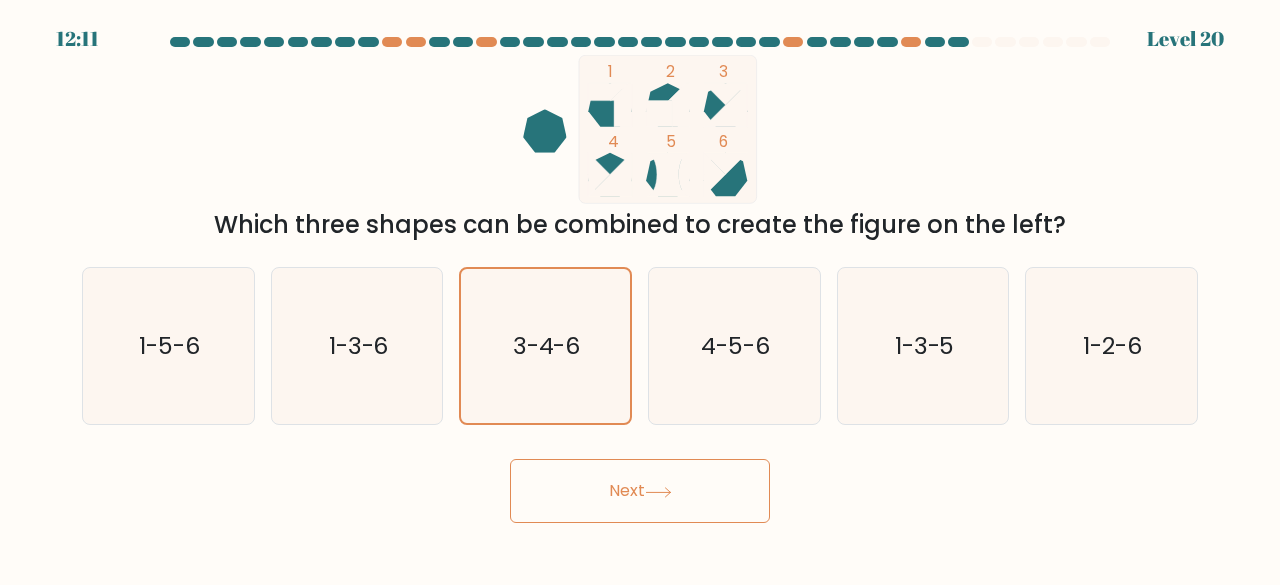 click on "Next" at bounding box center (640, 491) 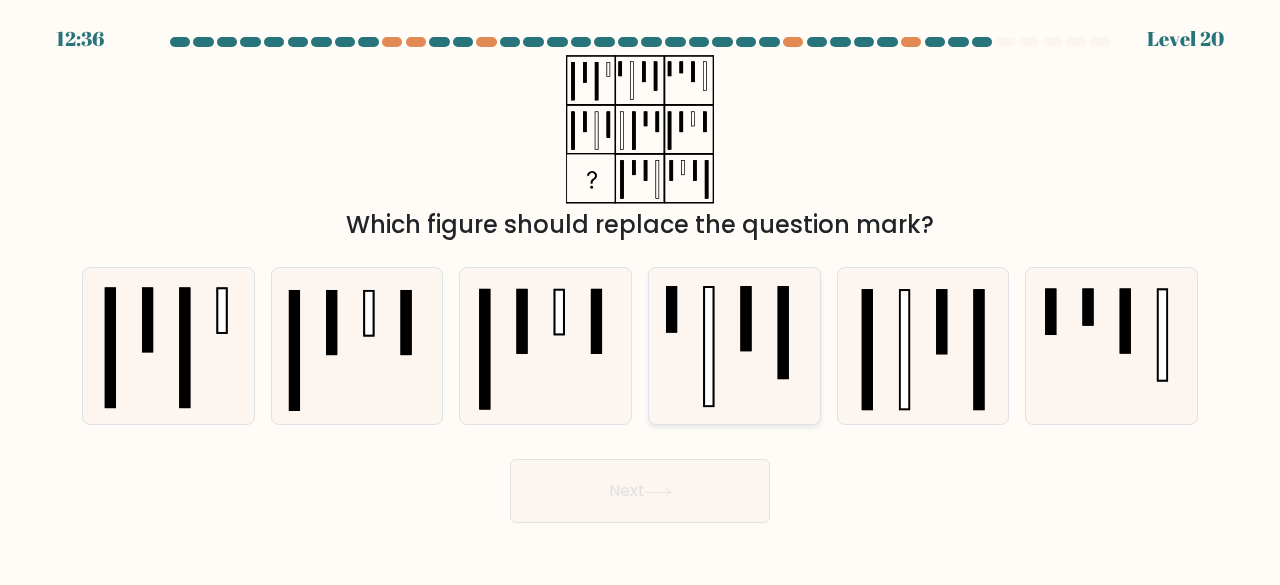 click 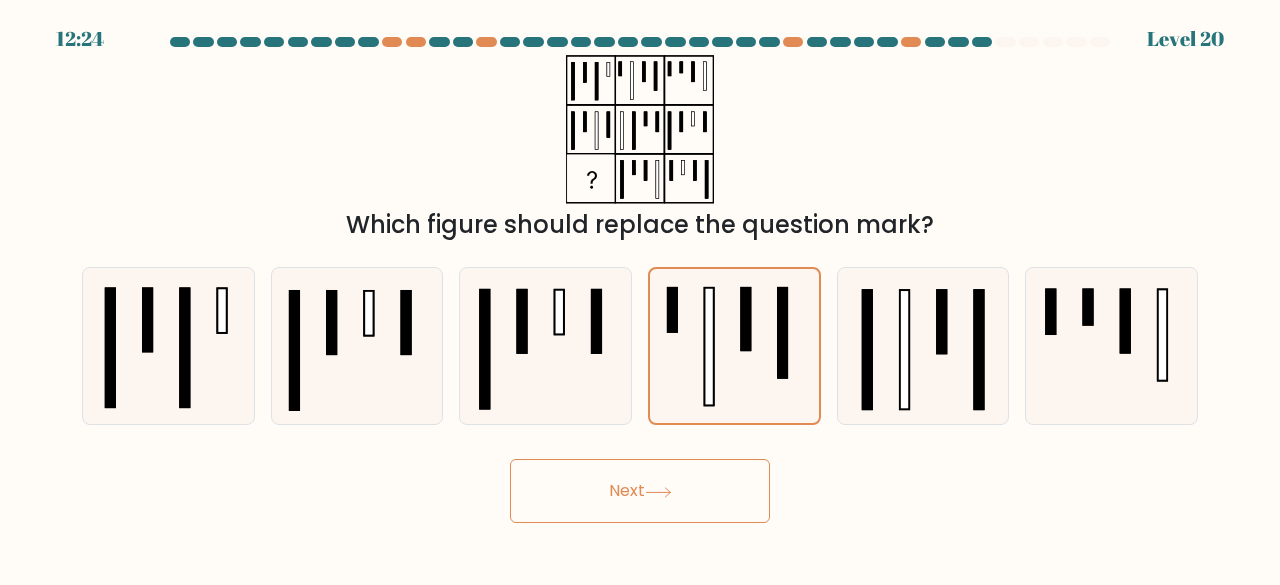 click on "Next" at bounding box center [640, 491] 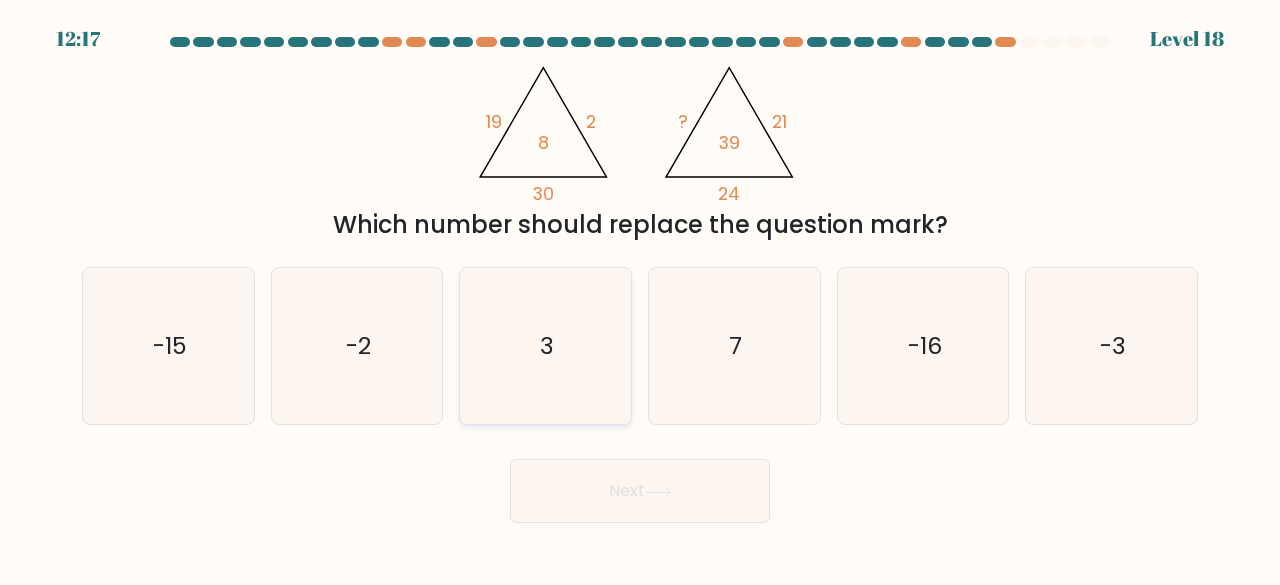 click on "3" 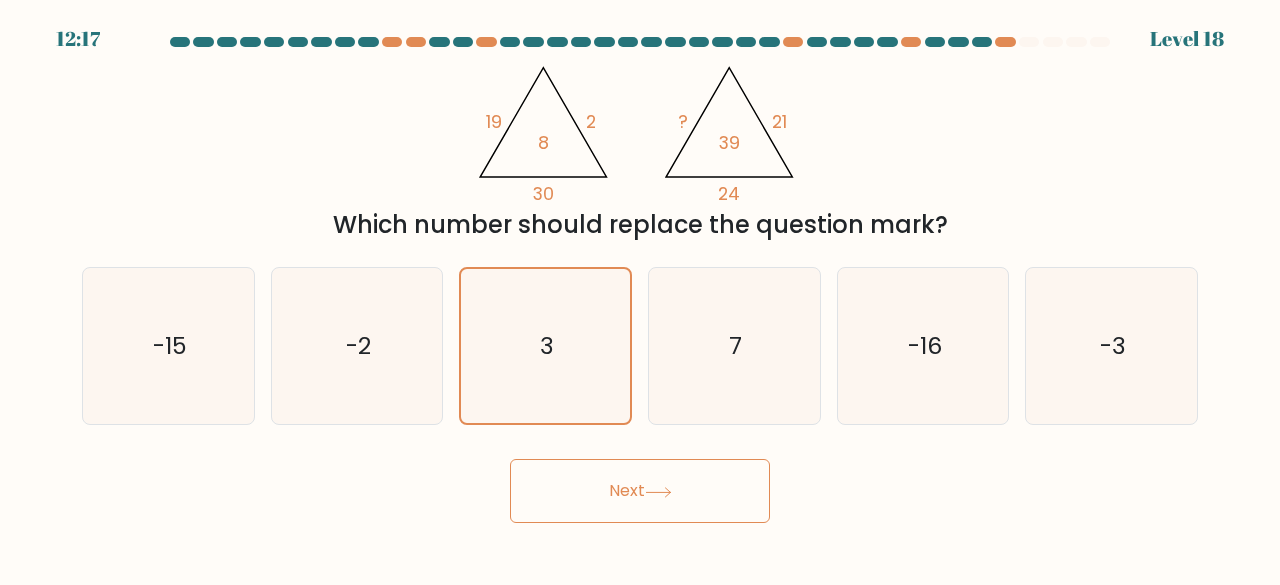 click on "Next" at bounding box center [640, 491] 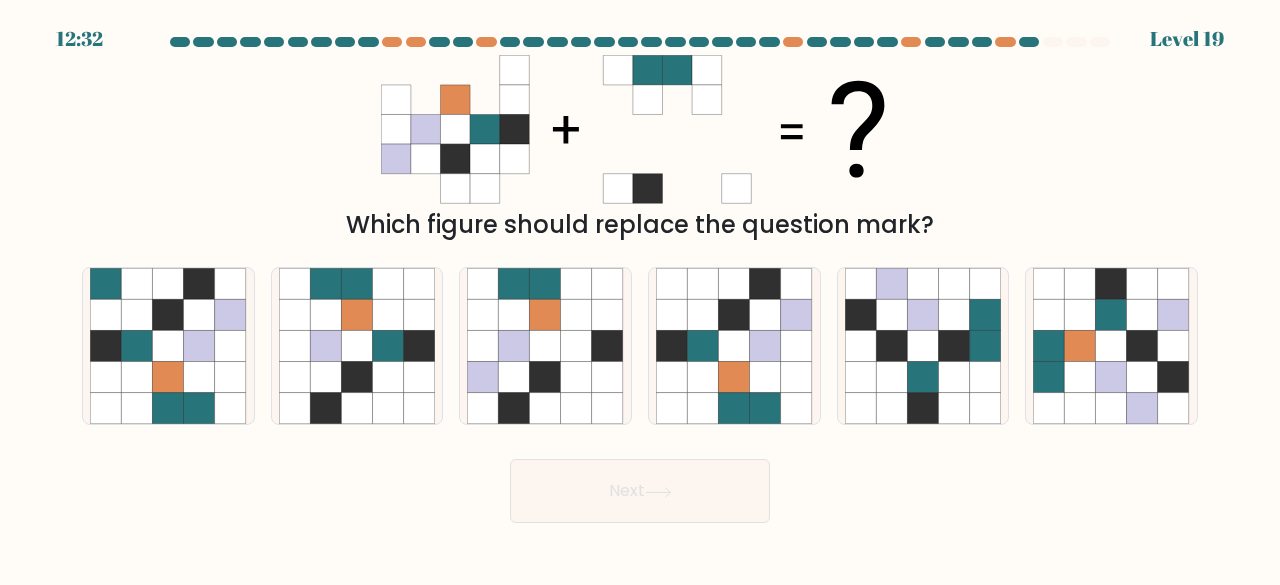 click at bounding box center [640, 280] 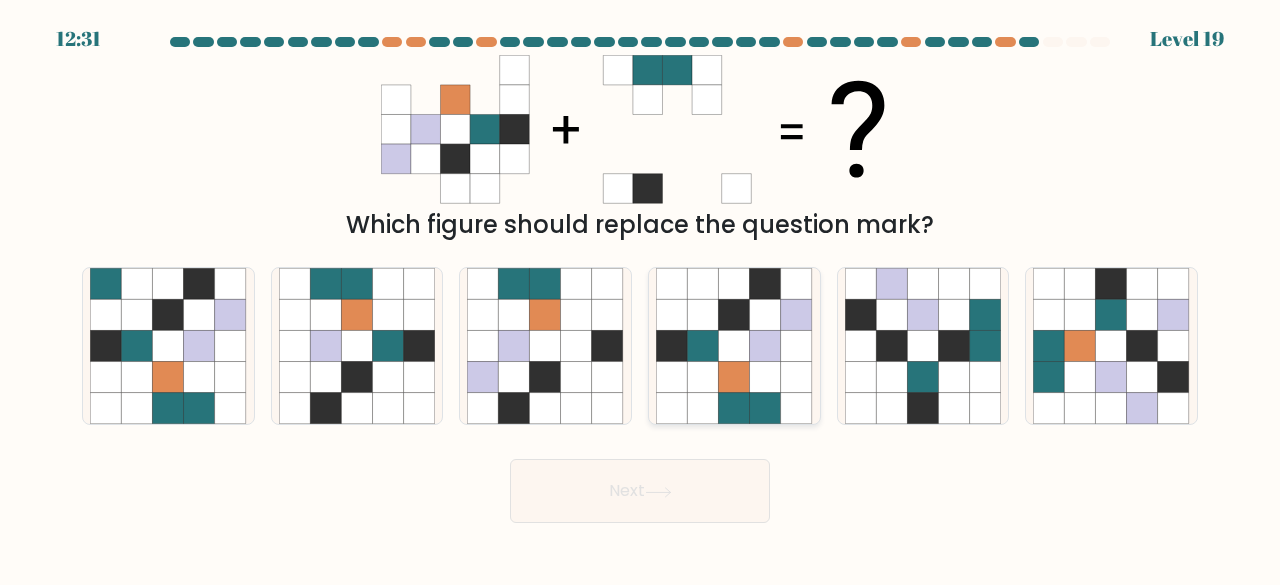 click 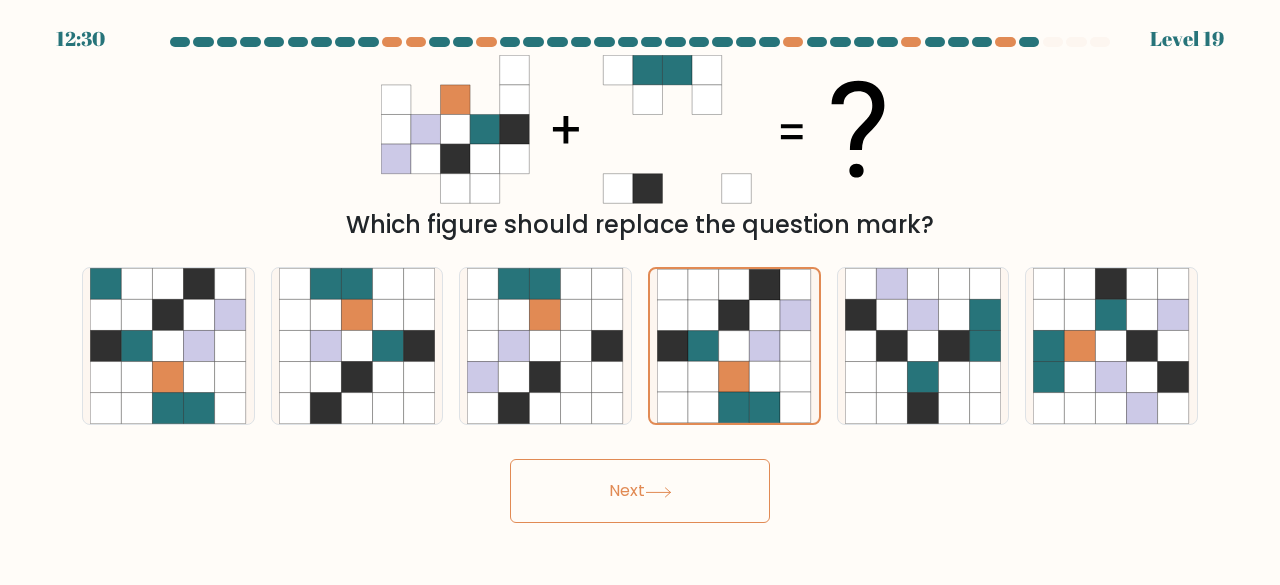 click on "Next" at bounding box center (640, 491) 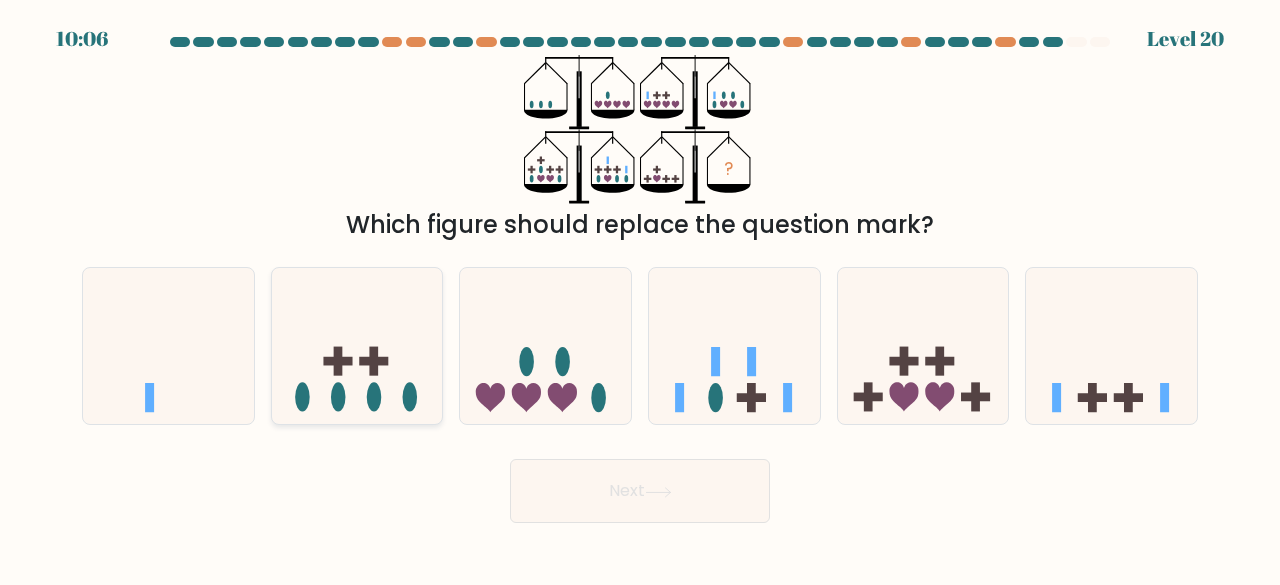 click 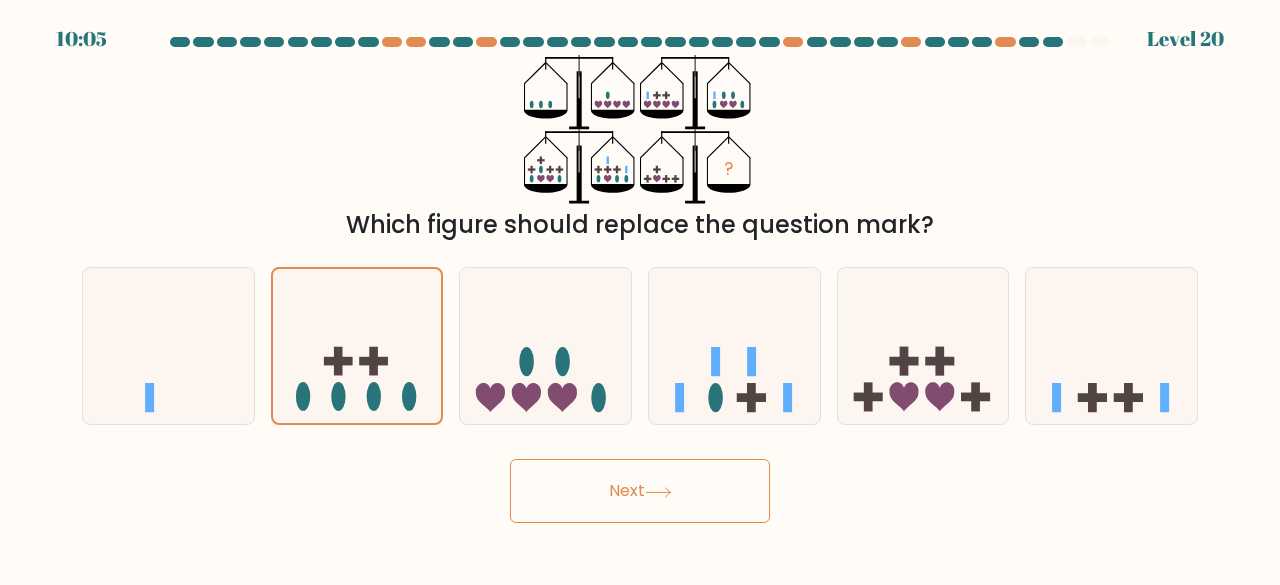 click on "Next" at bounding box center [640, 491] 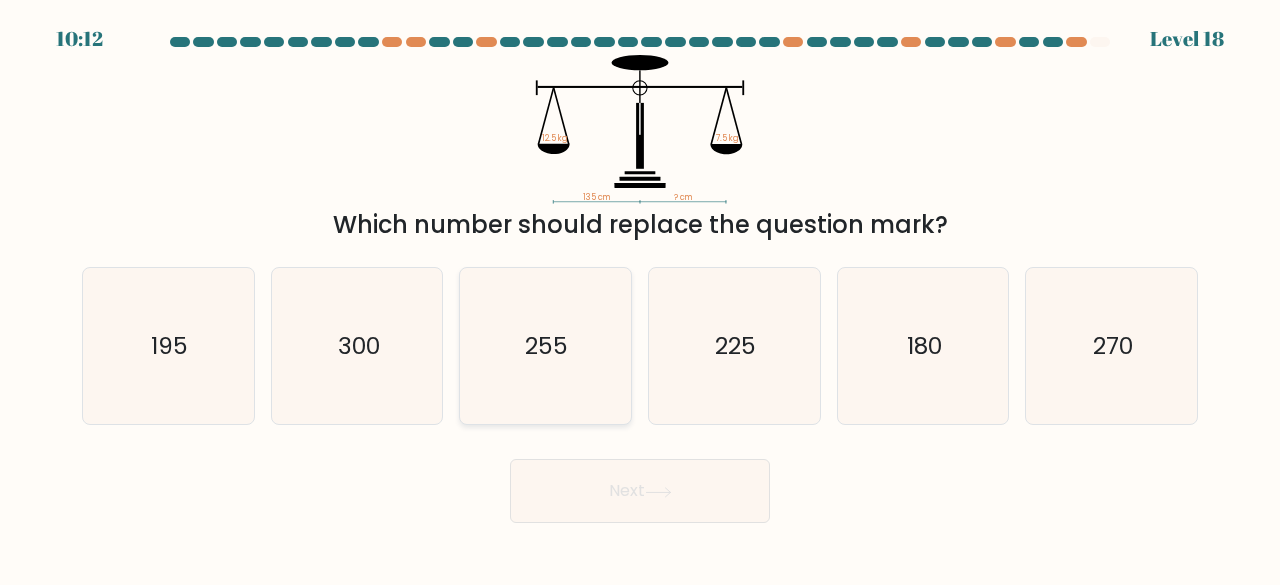 click on "255" 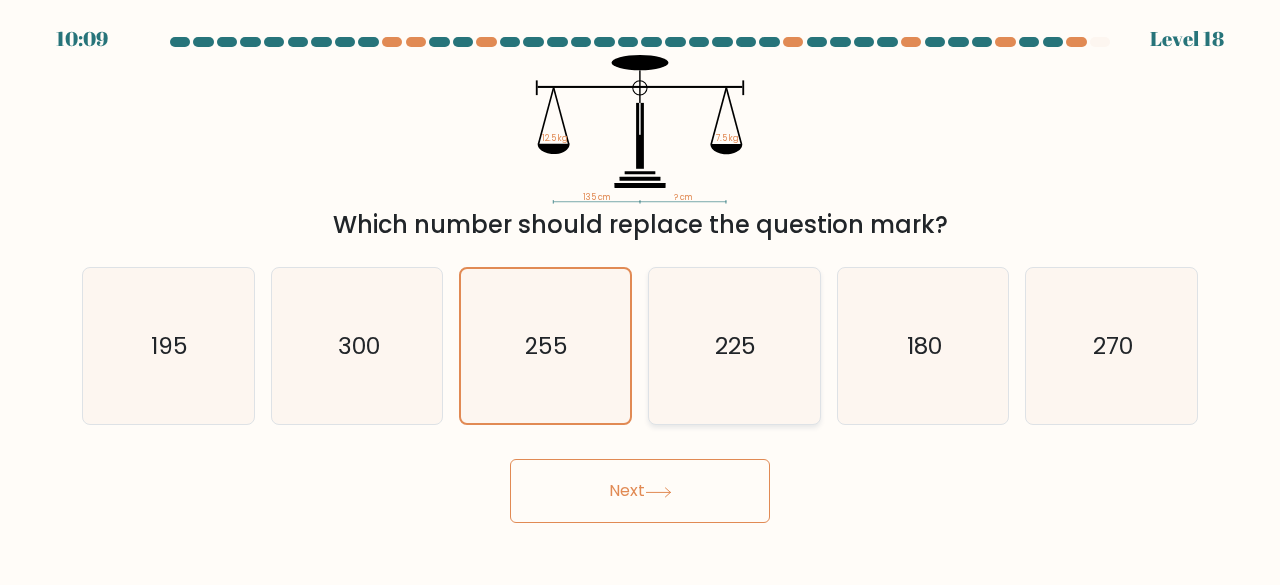click on "225" 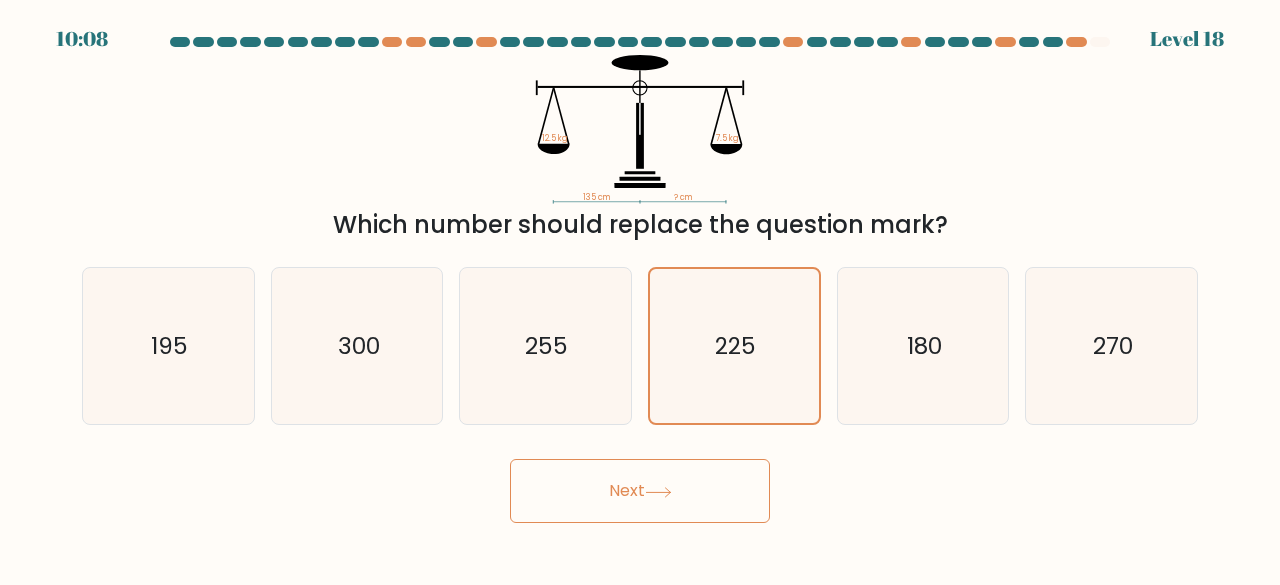 click 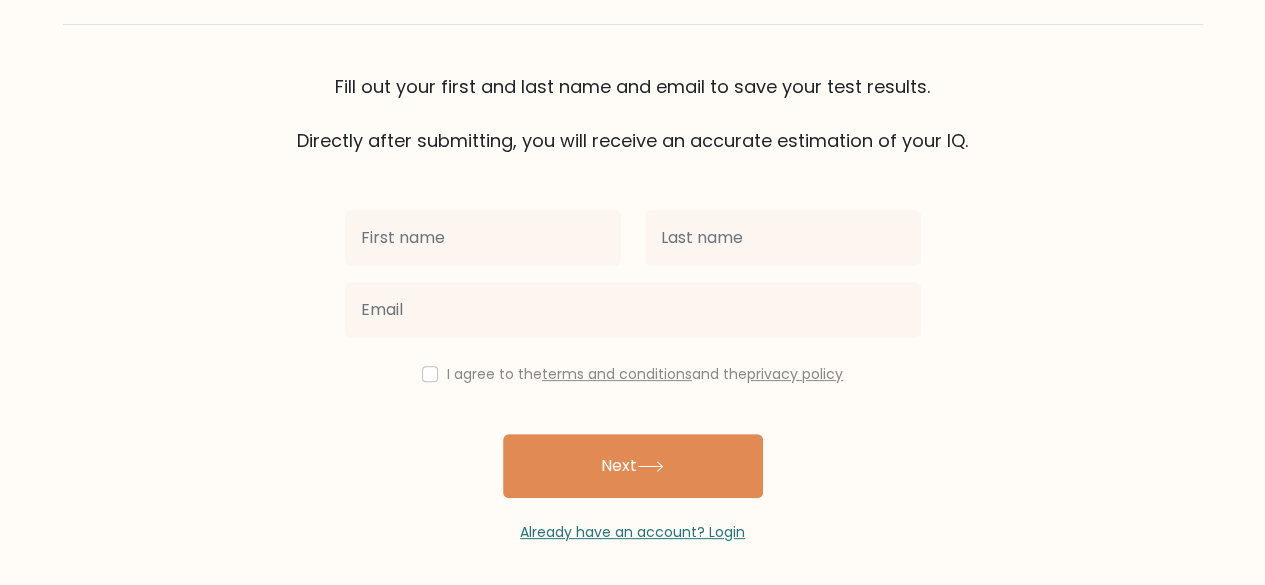 scroll, scrollTop: 115, scrollLeft: 0, axis: vertical 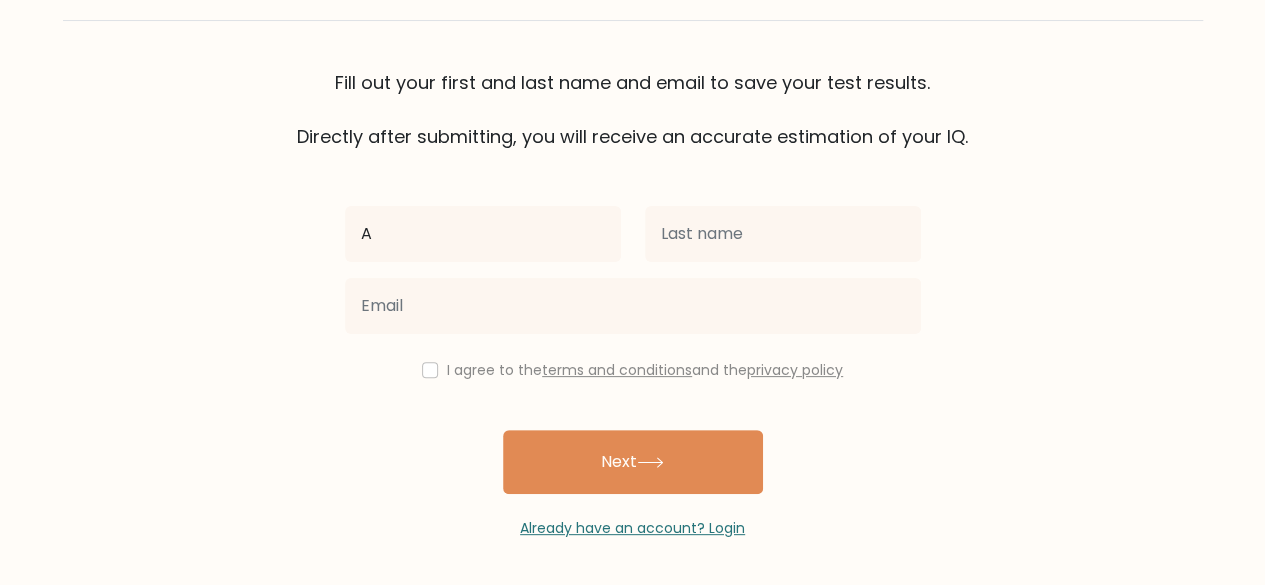 type on "A" 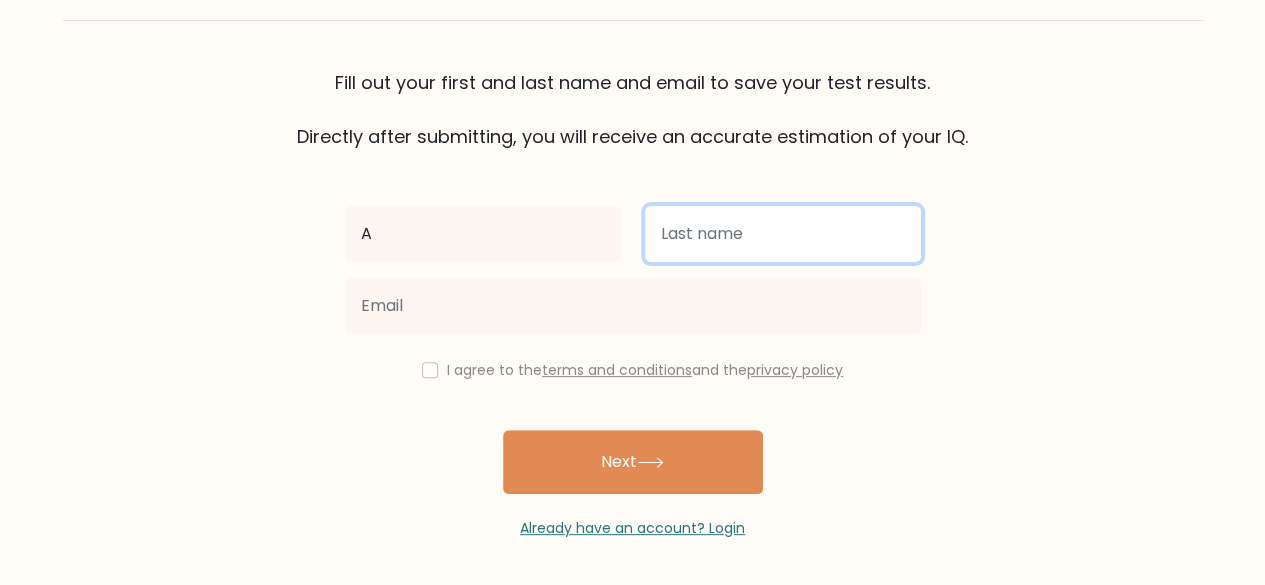 click at bounding box center (783, 234) 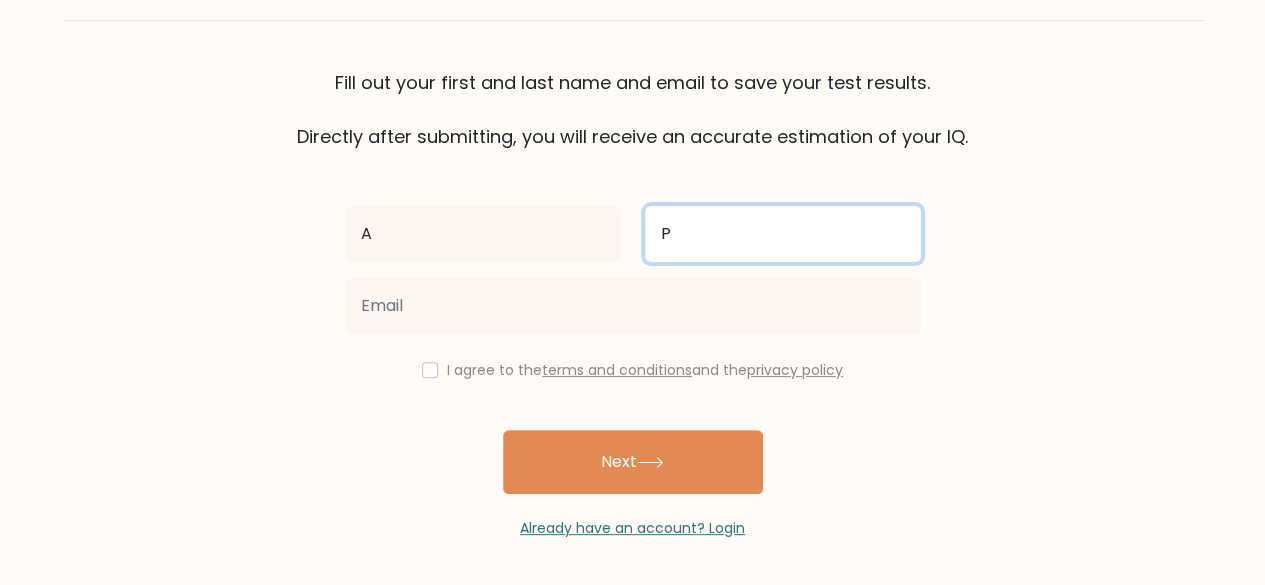 type on "P" 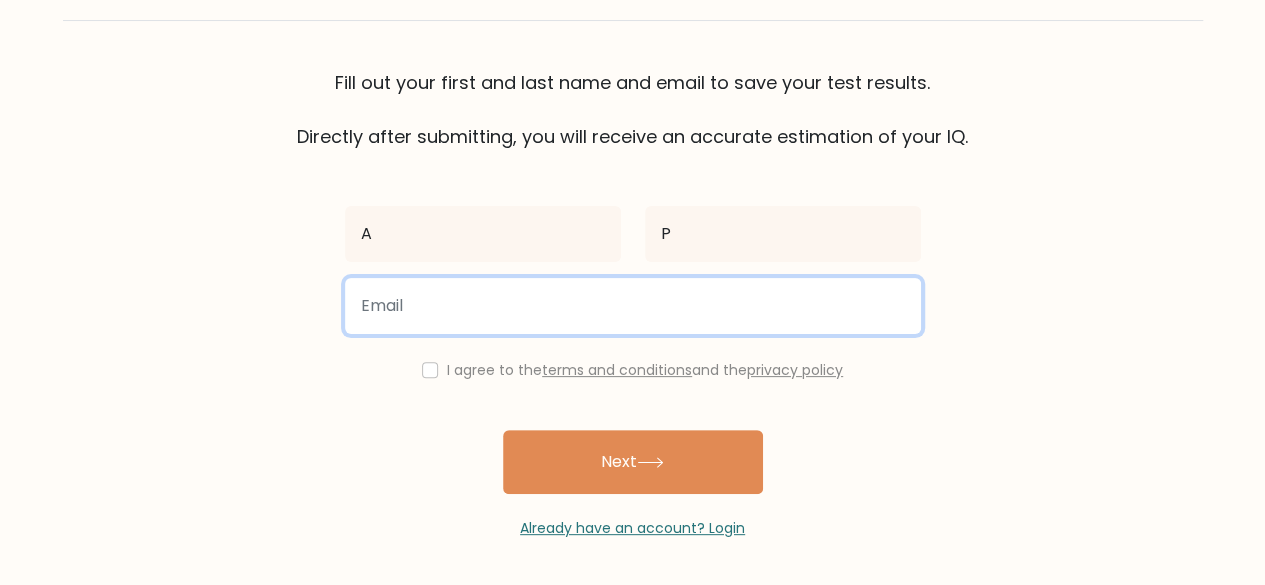 click at bounding box center [633, 306] 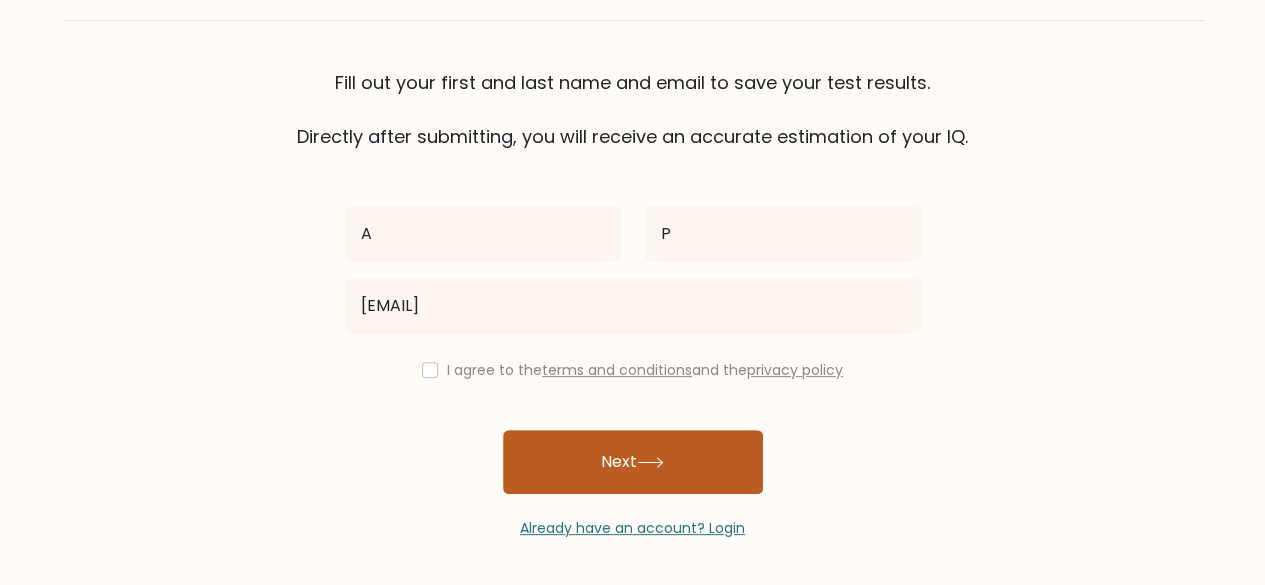 click on "Next" at bounding box center (633, 462) 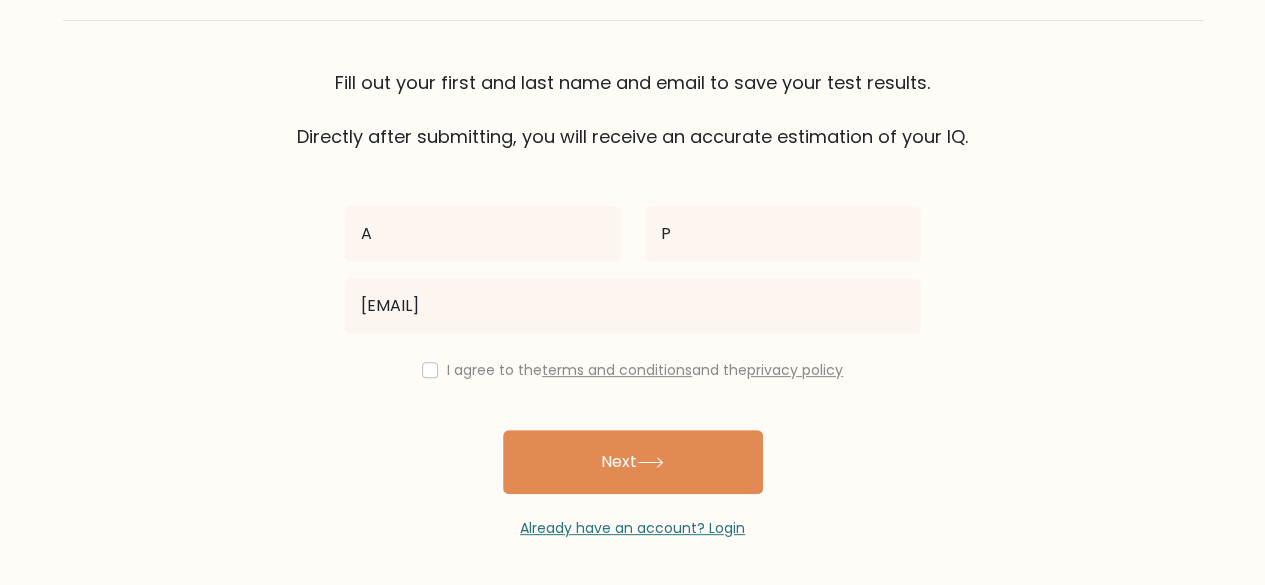 click on "I agree to the  terms and conditions  and the  privacy policy" at bounding box center [645, 370] 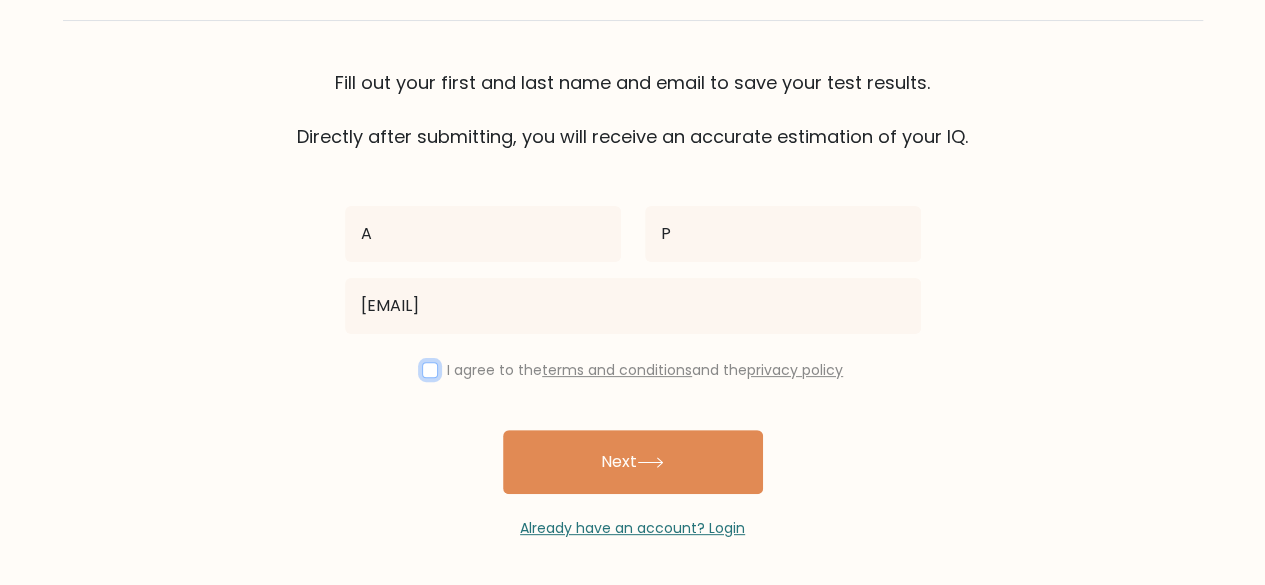 click at bounding box center (430, 370) 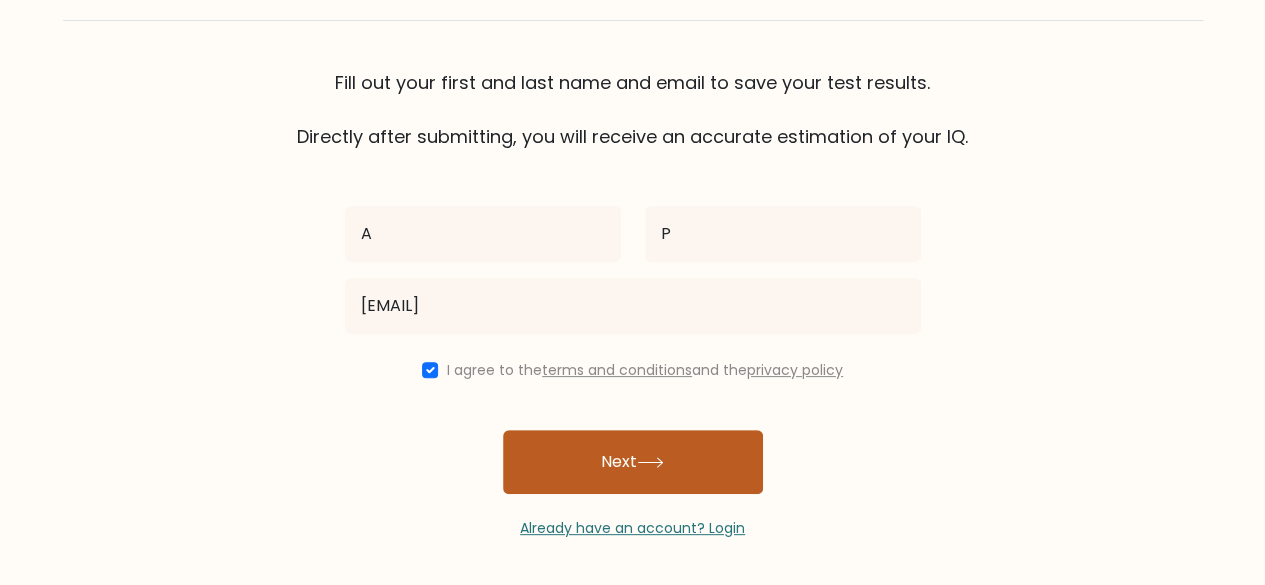 click on "Next" at bounding box center (633, 462) 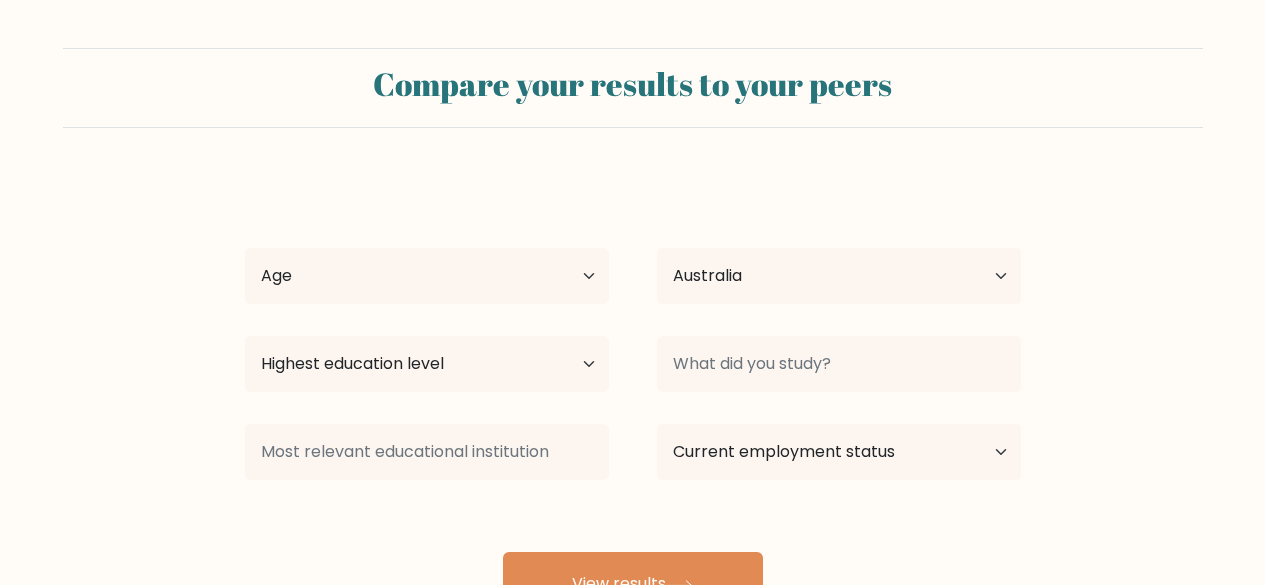 select on "AU" 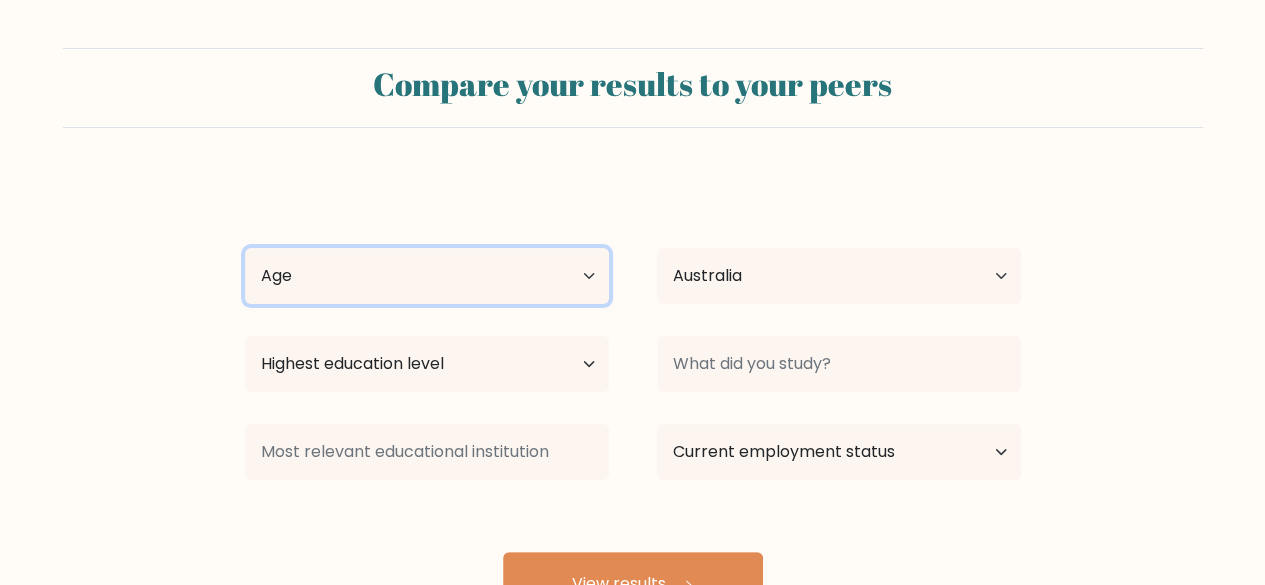 click on "Age
Under 18 years old
18-24 years old
25-34 years old
35-44 years old
45-54 years old
55-64 years old
65 years old and above" at bounding box center [427, 276] 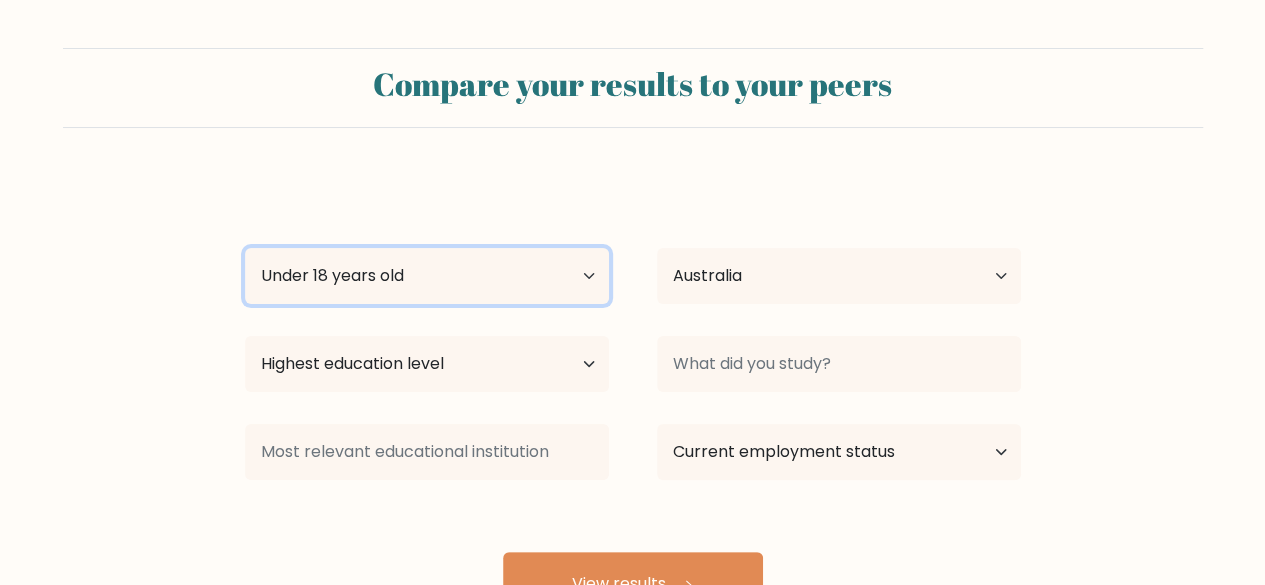 click on "Age
Under 18 years old
18-24 years old
25-34 years old
35-44 years old
45-54 years old
55-64 years old
65 years old and above" at bounding box center [427, 276] 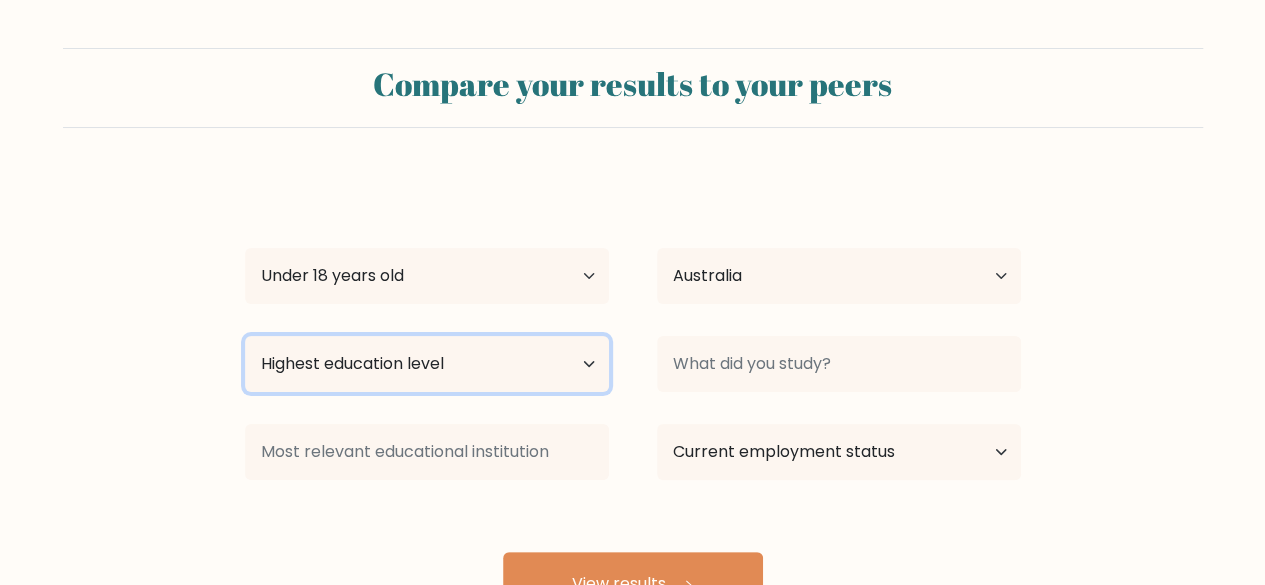 click on "Highest education level
No schooling
Primary
Lower Secondary
Upper Secondary
Occupation Specific
Bachelor's degree
Master's degree
Doctoral degree" at bounding box center [427, 364] 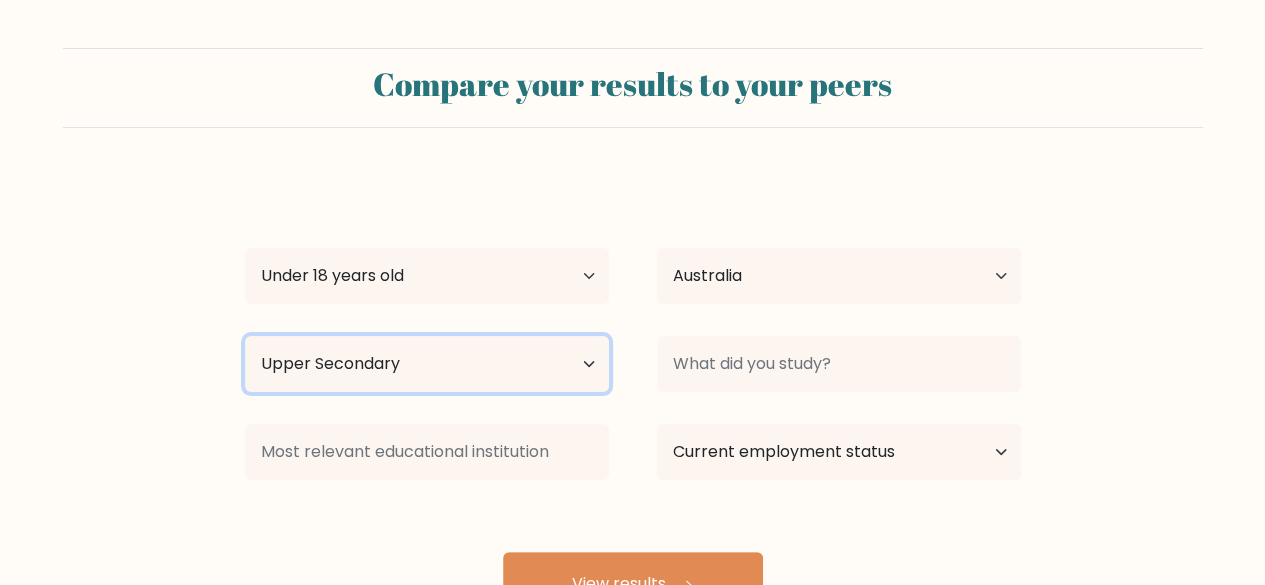 click on "Highest education level
No schooling
Primary
Lower Secondary
Upper Secondary
Occupation Specific
Bachelor's degree
Master's degree
Doctoral degree" at bounding box center (427, 364) 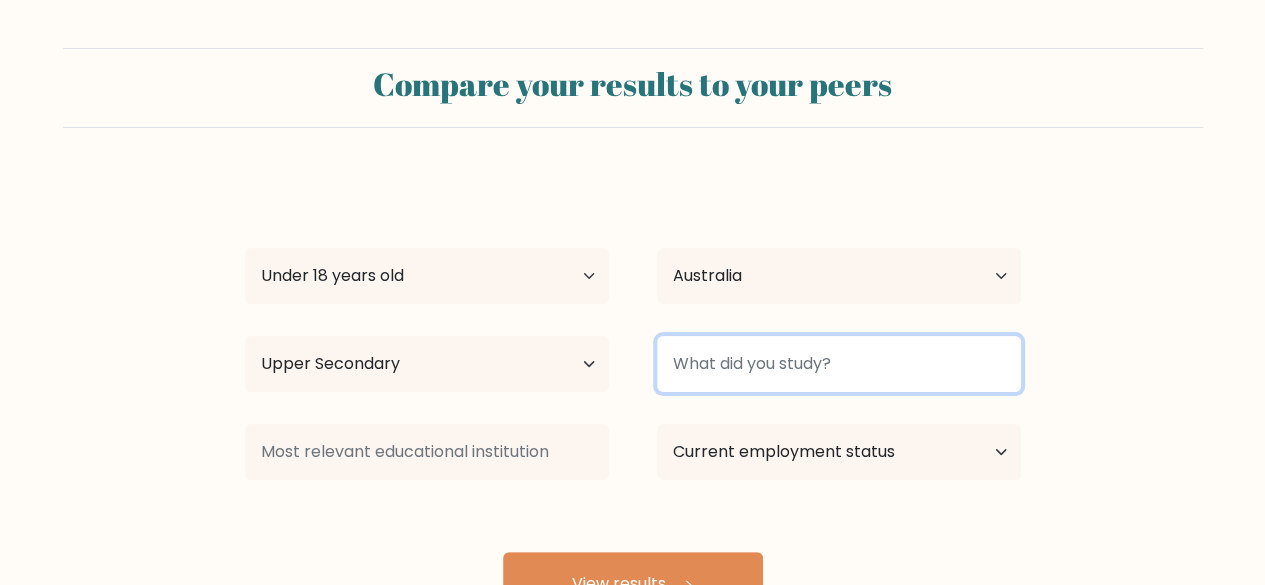 click at bounding box center [839, 364] 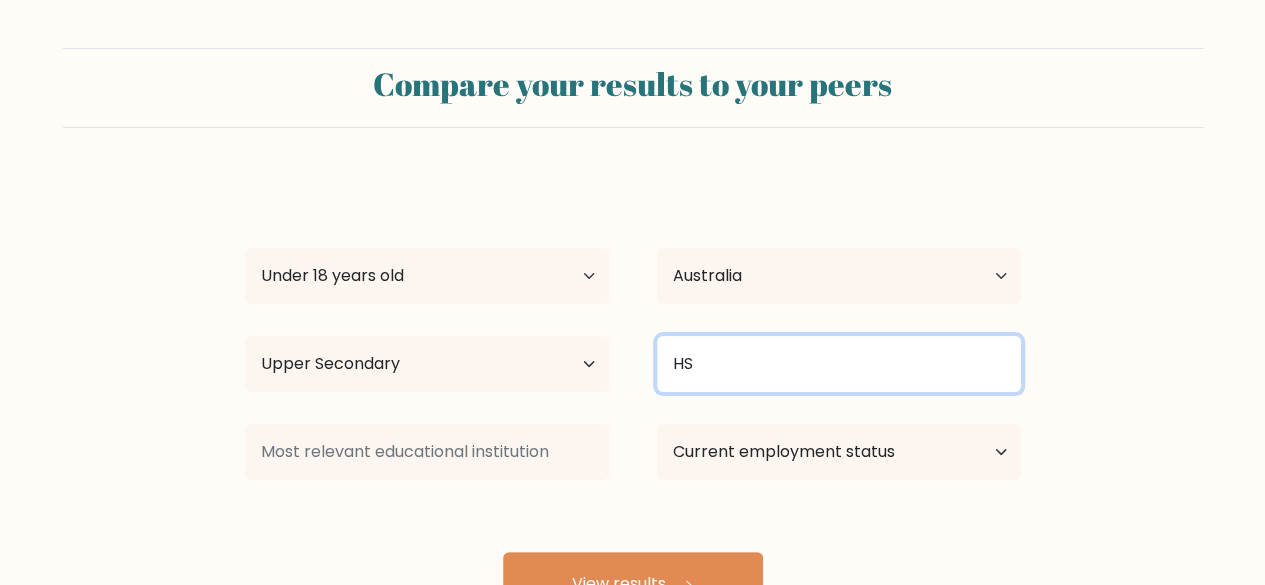 type on "HS" 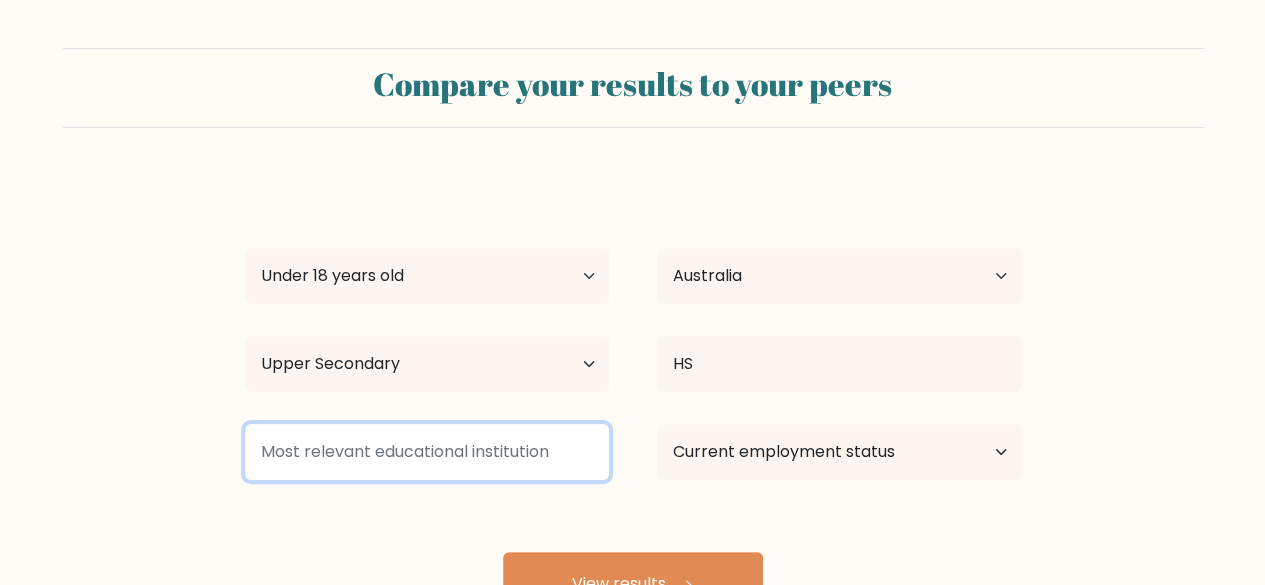 click at bounding box center (427, 452) 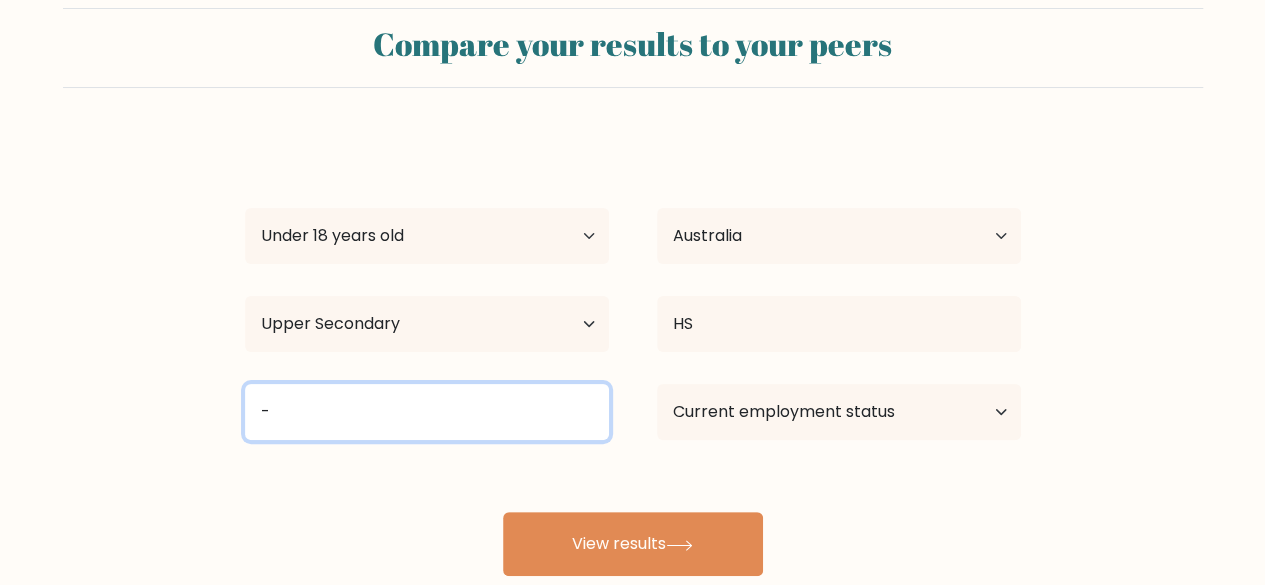 type on "-" 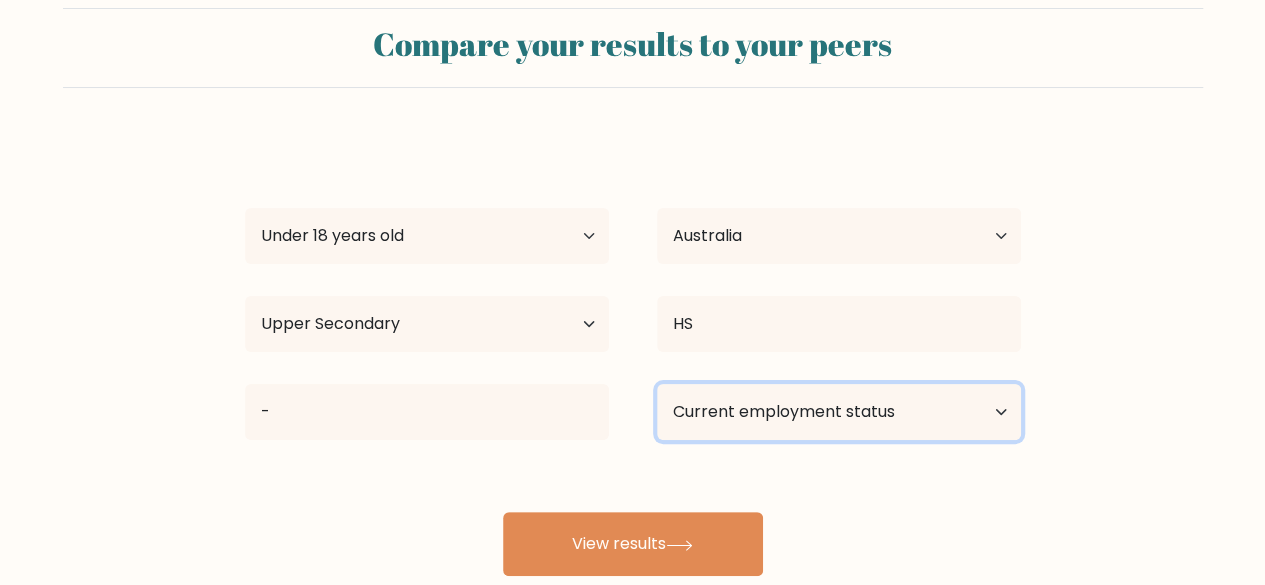 click on "Current employment status
Employed
Student
Retired
Other / prefer not to answer" at bounding box center [839, 412] 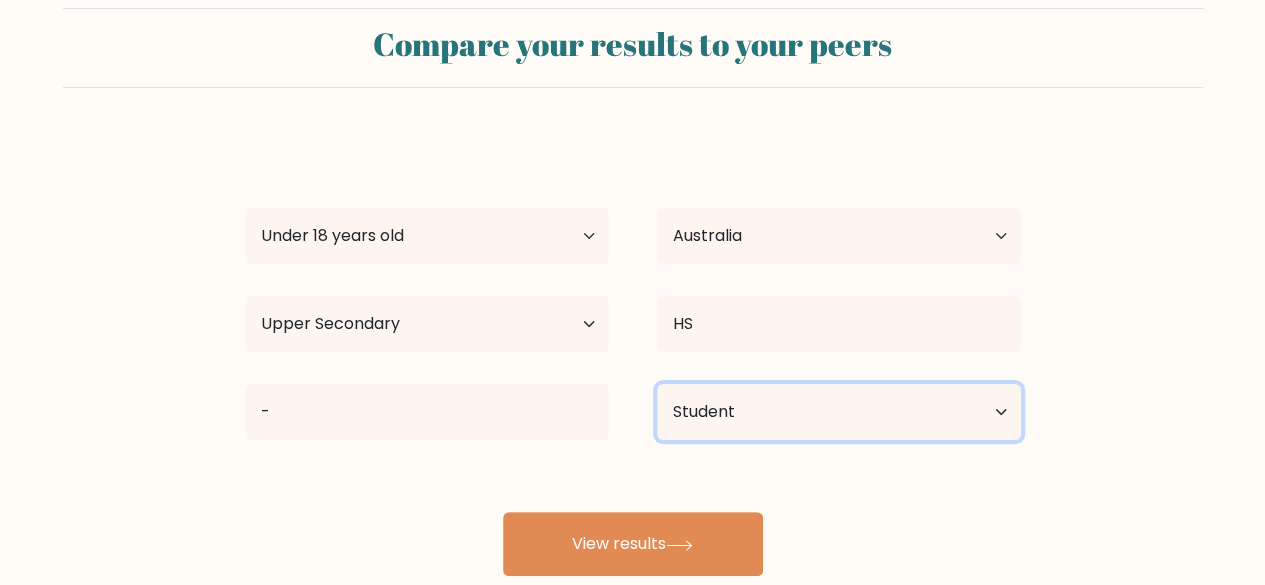 click on "Current employment status
Employed
Student
Retired
Other / prefer not to answer" at bounding box center [839, 412] 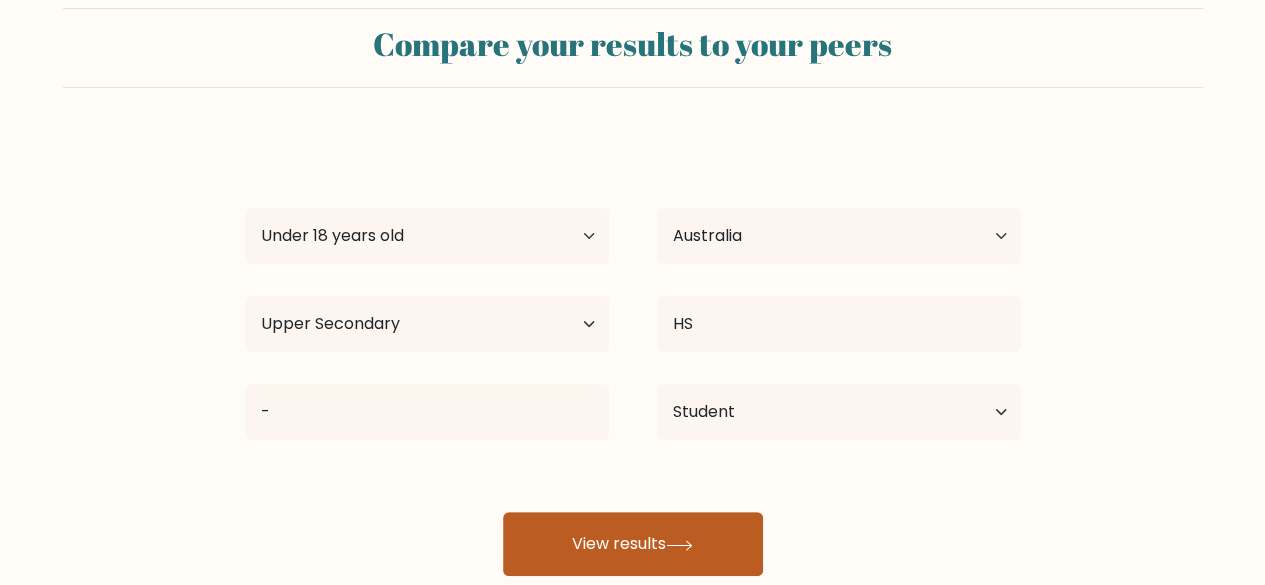 click on "View results" at bounding box center (633, 544) 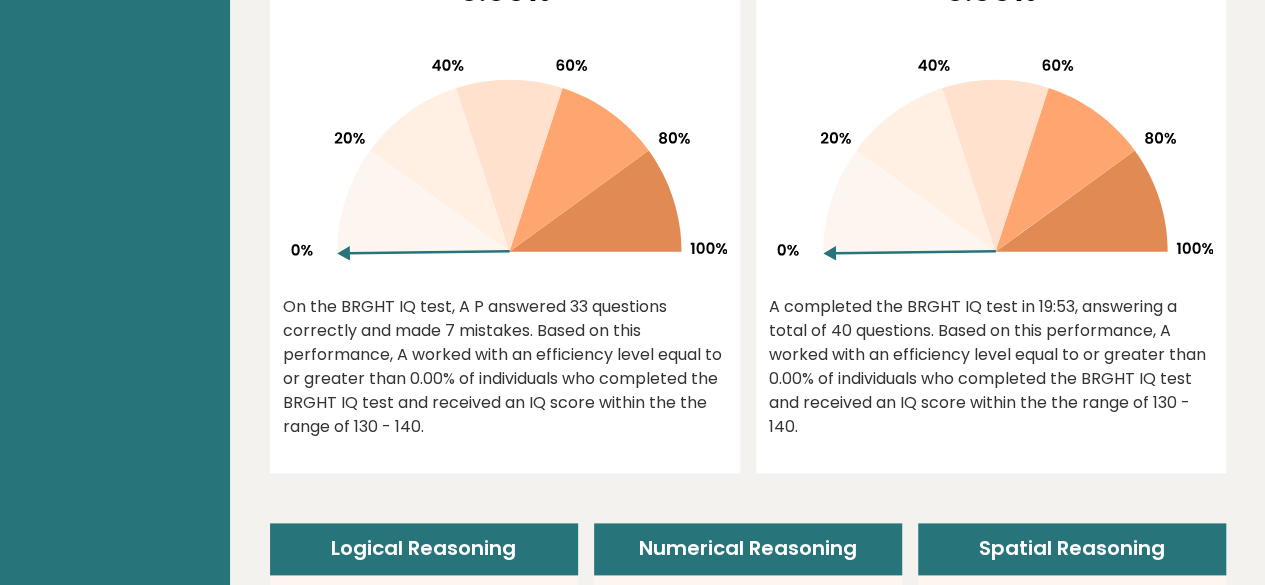scroll, scrollTop: 990, scrollLeft: 0, axis: vertical 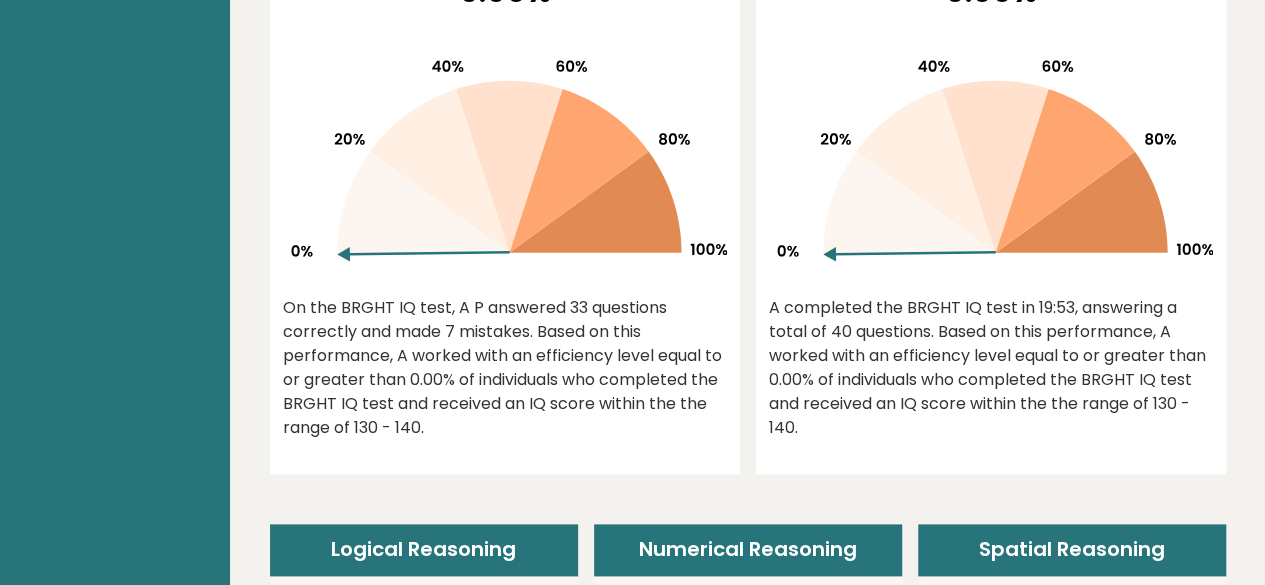click on "On the BRGHT IQ test, A P answered 33 questions correctly and made 7 mistakes. Based on this performance, A worked with an efficiency level equal to or greater than 0.00% of individuals who completed the BRGHT IQ test and received an IQ score within the the range of 130 - 140." at bounding box center (505, 368) 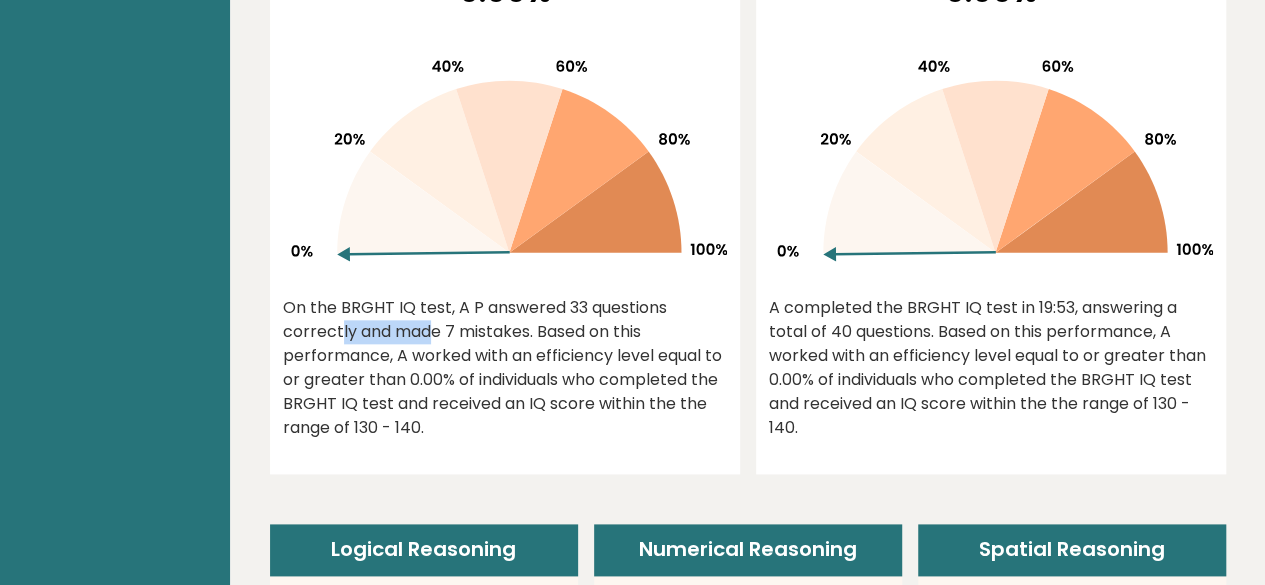 click on "On the BRGHT IQ test, A P answered 33 questions correctly and made 7 mistakes. Based on this performance, A worked with an efficiency level equal to or greater than 0.00% of individuals who completed the BRGHT IQ test and received an IQ score within the the range of 130 - 140." at bounding box center [505, 368] 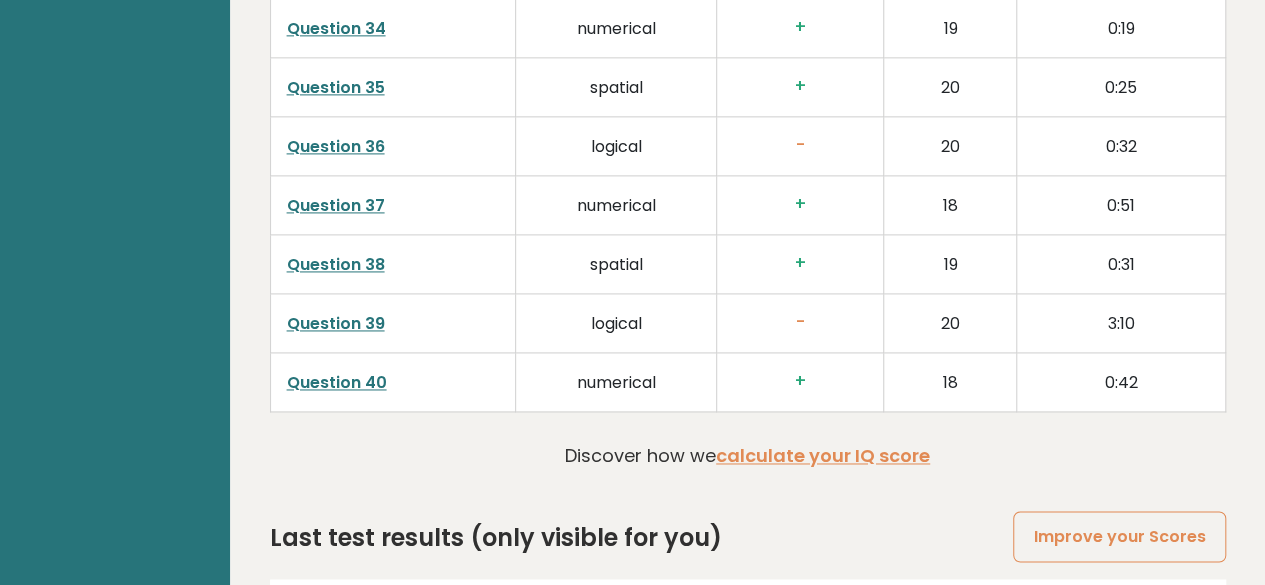 scroll, scrollTop: 5204, scrollLeft: 0, axis: vertical 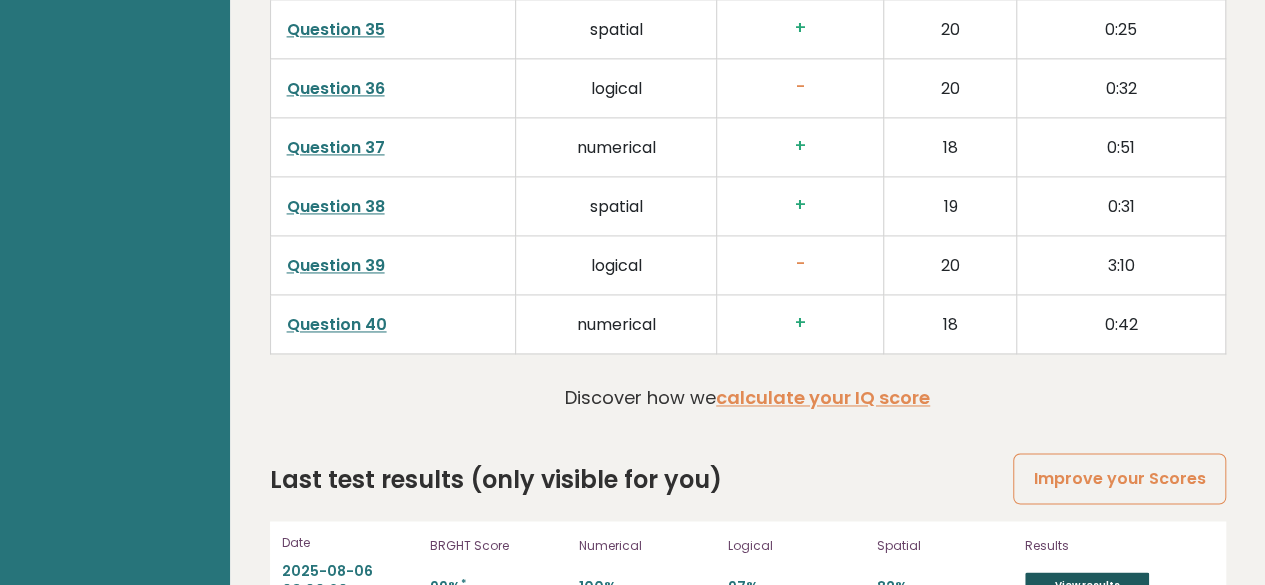click on "View results" at bounding box center [1087, 585] 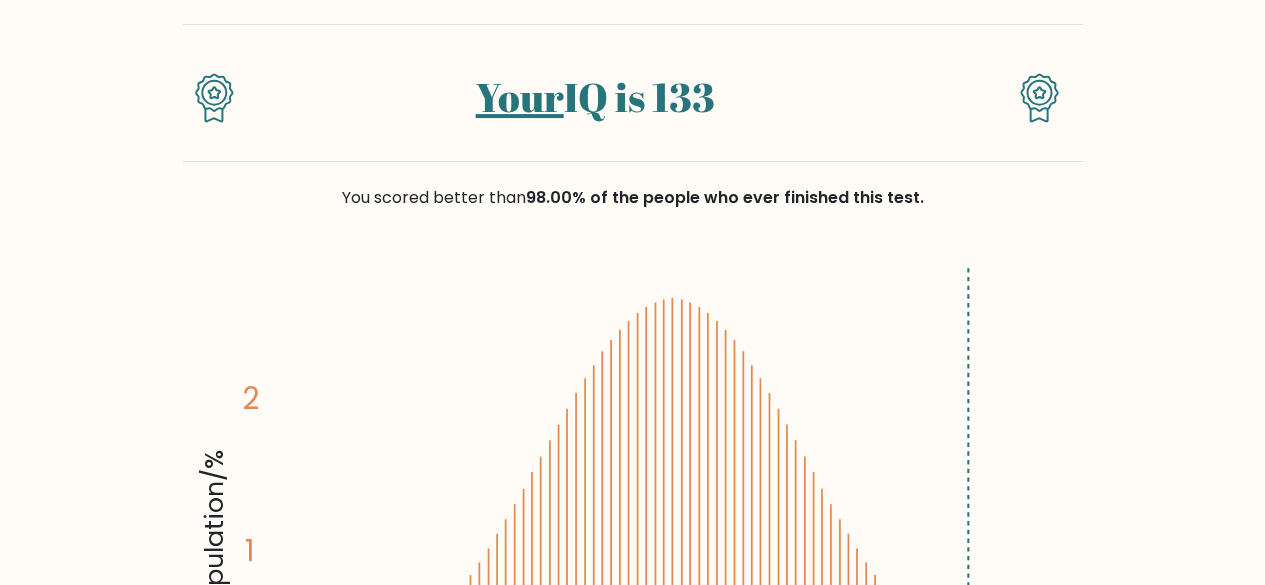 scroll, scrollTop: 0, scrollLeft: 0, axis: both 